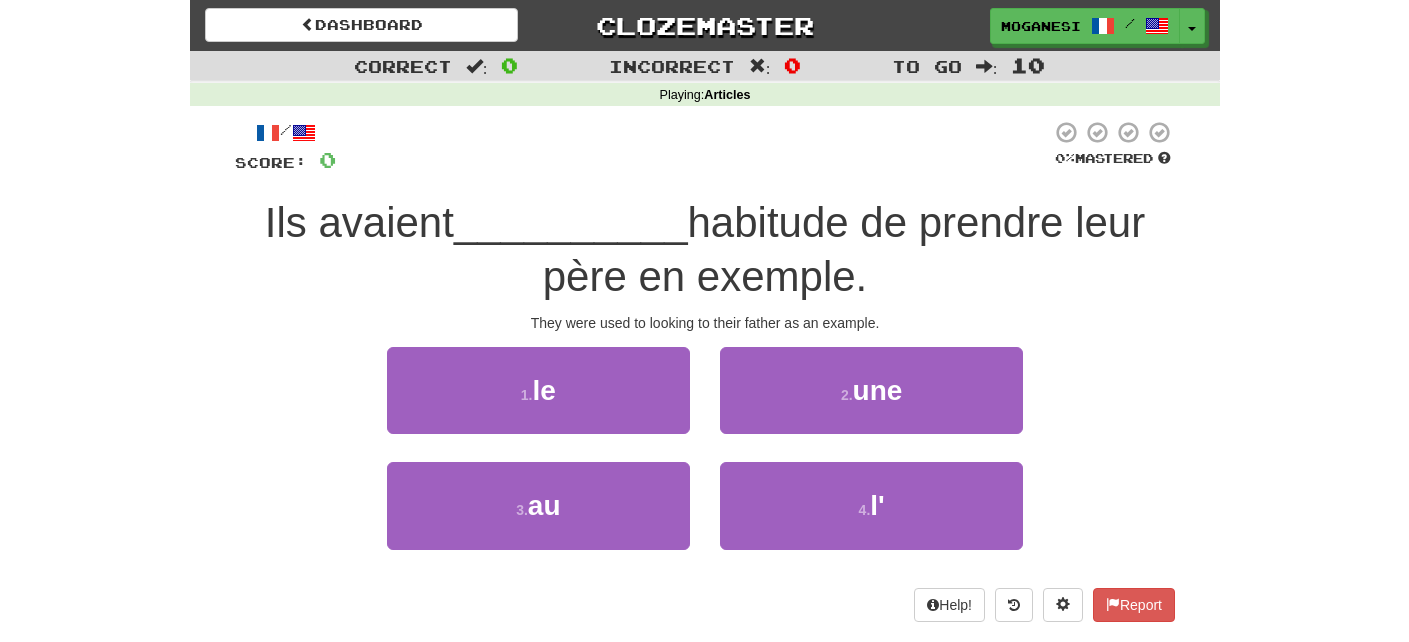 scroll, scrollTop: 0, scrollLeft: 0, axis: both 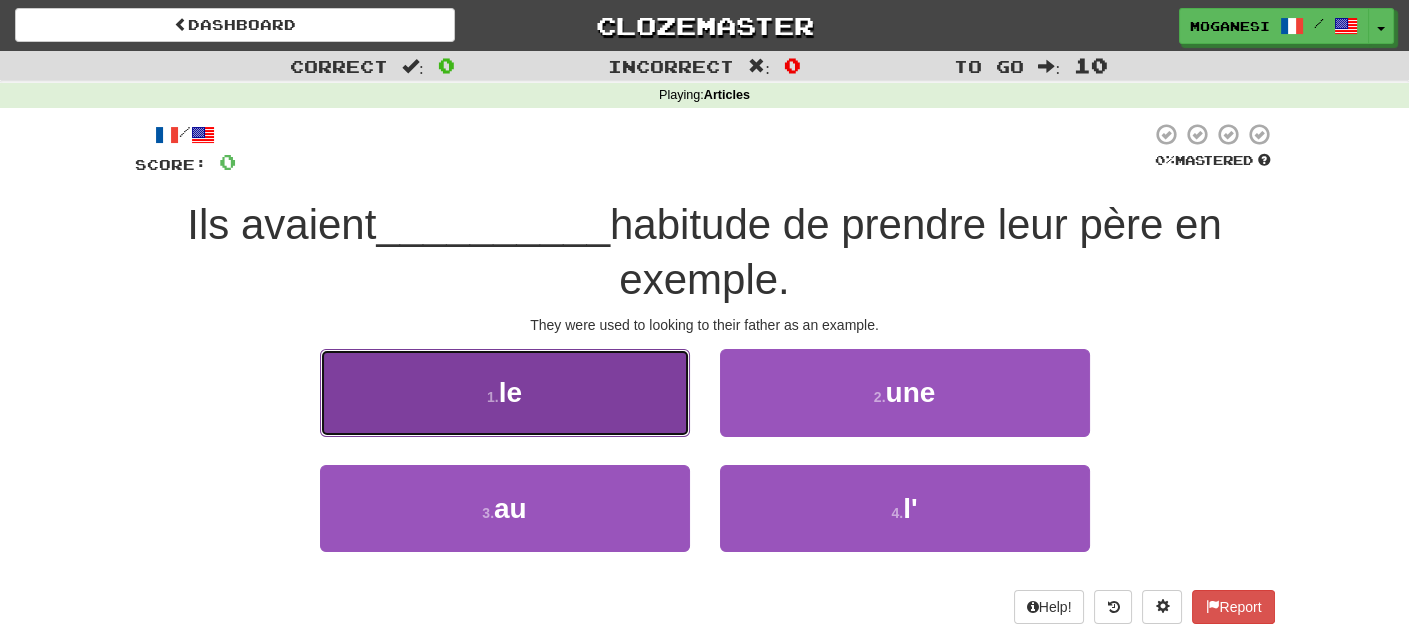 click on "1 .  le" at bounding box center (505, 392) 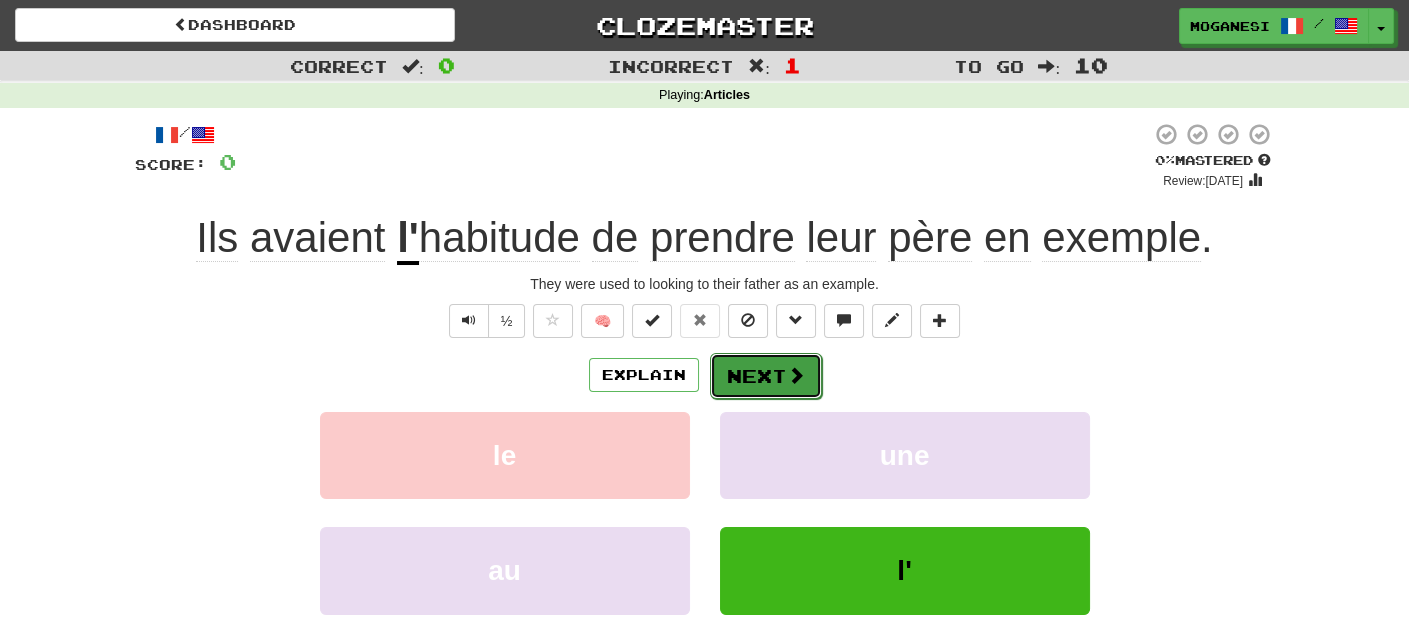 click on "Next" at bounding box center [766, 376] 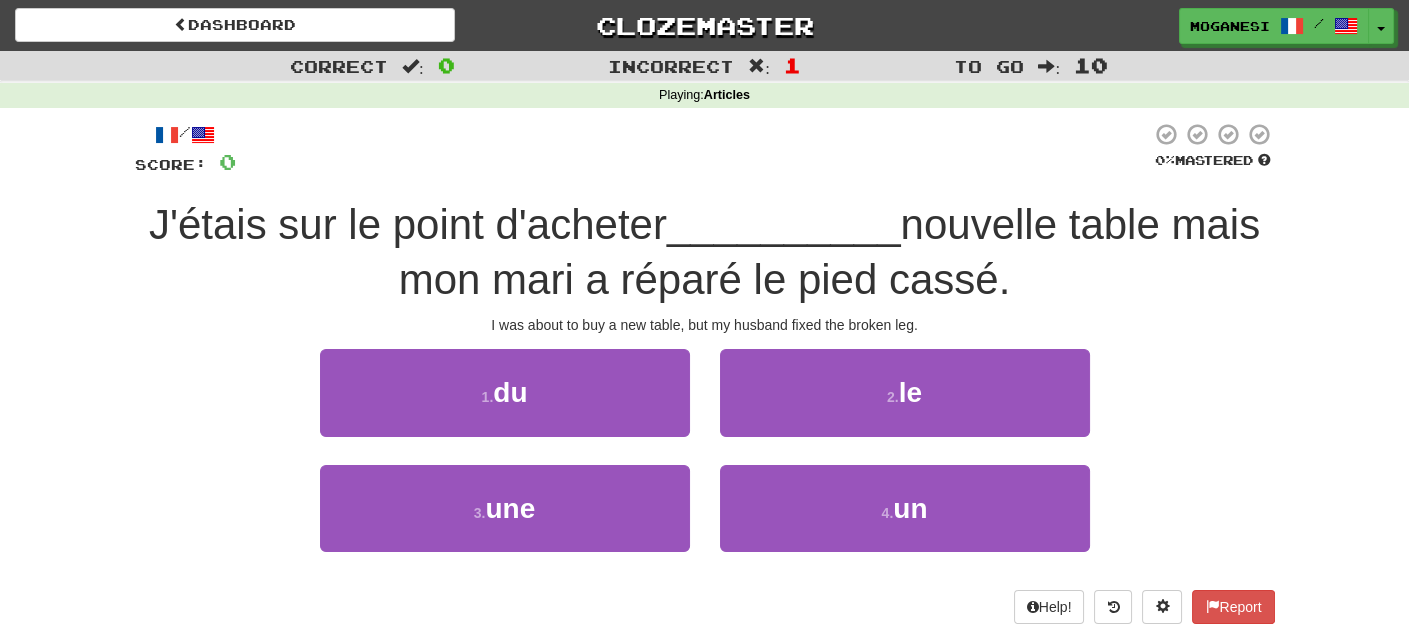 click on "nouvelle table mais mon mari a réparé le pied cassé." at bounding box center [829, 252] 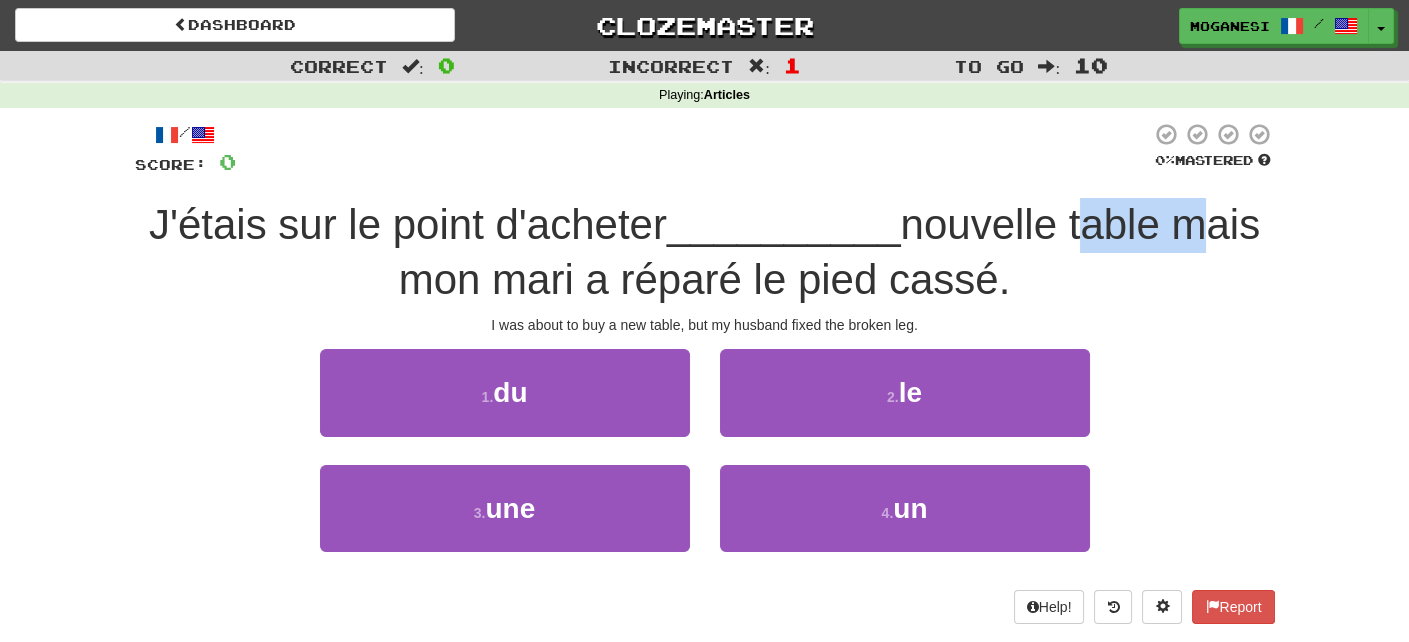 click on "nouvelle table mais mon mari a réparé le pied cassé." at bounding box center [829, 252] 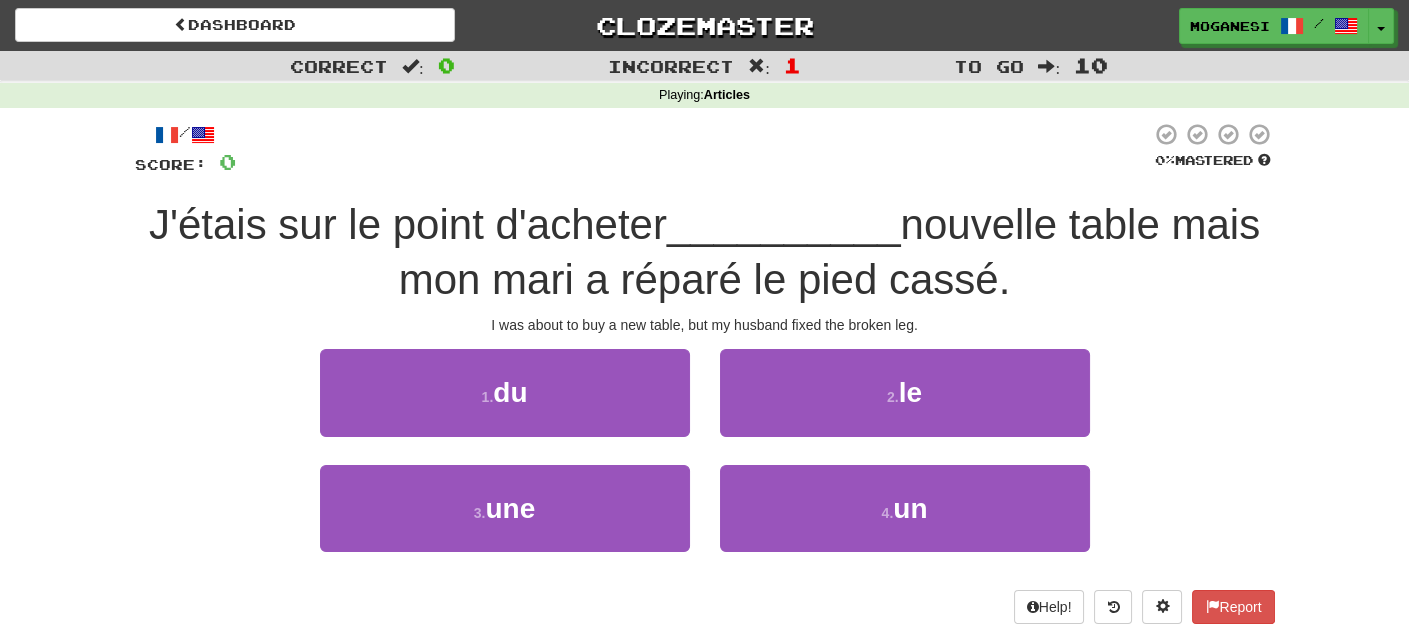 click on "/  Score:   0 0 %  Mastered J'étais sur le point d'acheter  __________  nouvelle table mais mon mari a réparé le pied cassé. I was about to buy a new table, but my husband fixed the broken leg. 1 .  du 2 .  le 3 .  une 4 .  un  Help!  Report" at bounding box center [705, 372] 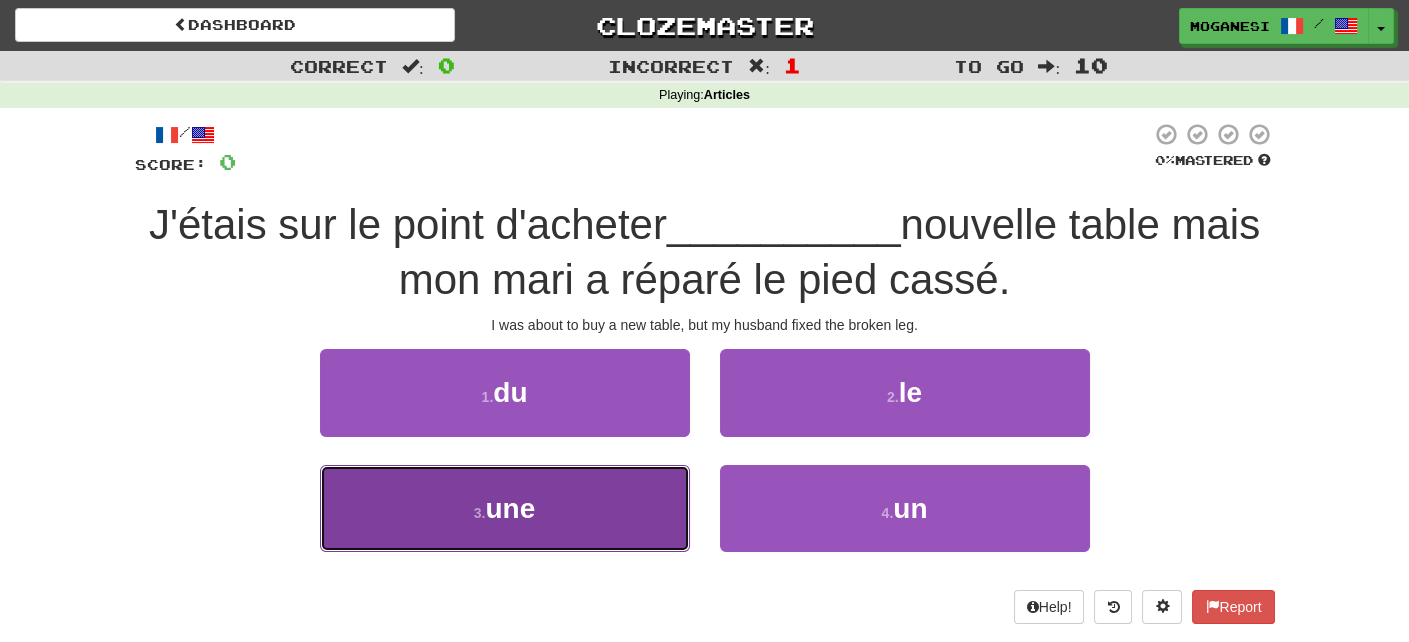 click on "3 .  une" at bounding box center [505, 508] 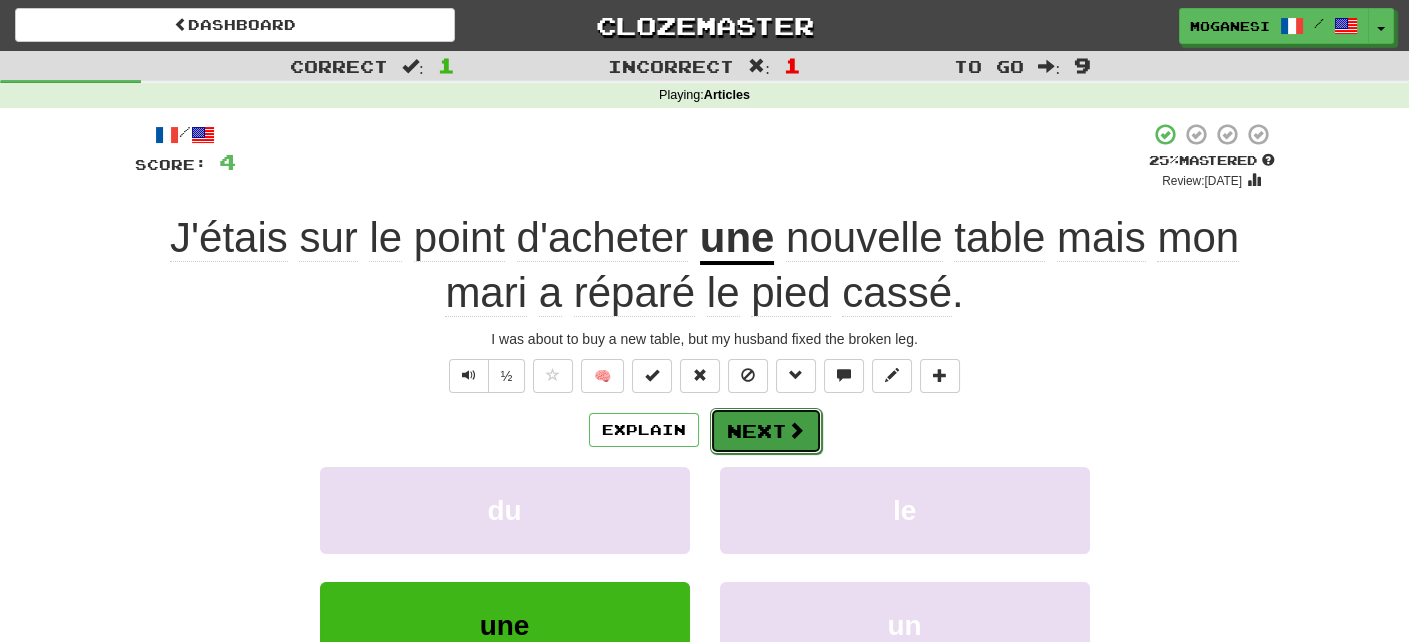 click on "Next" at bounding box center [766, 431] 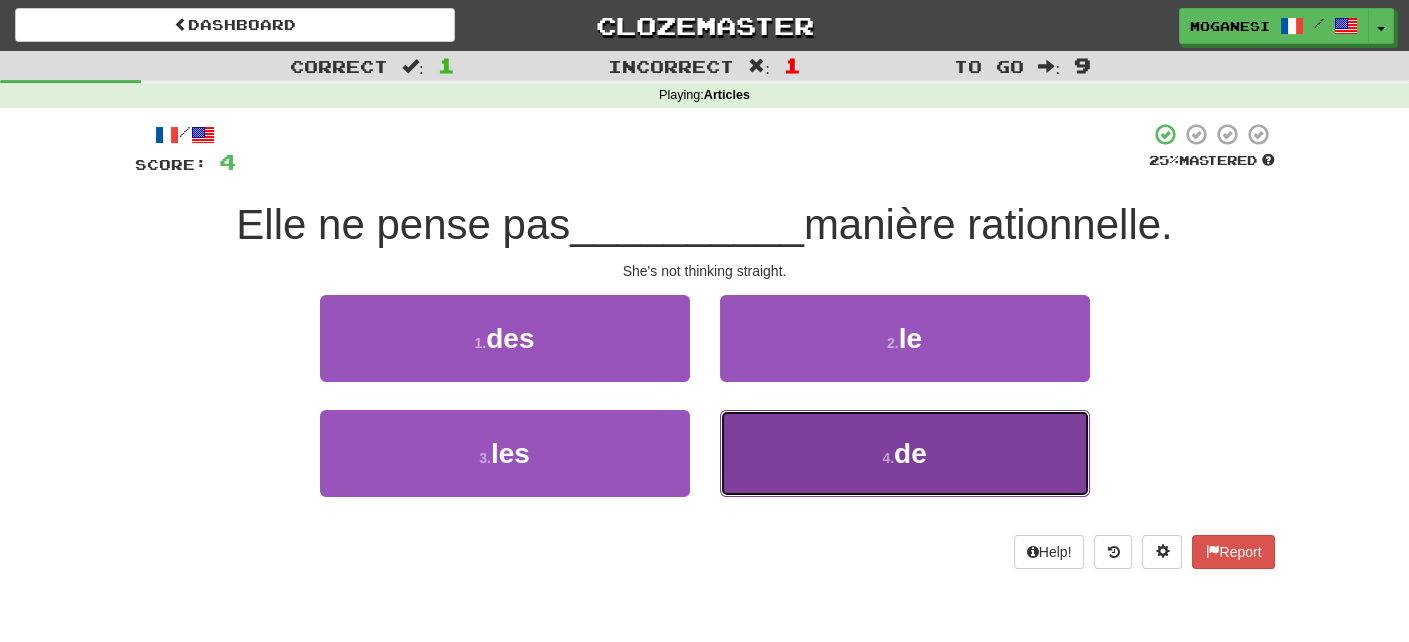click on "4 .  de" at bounding box center (905, 453) 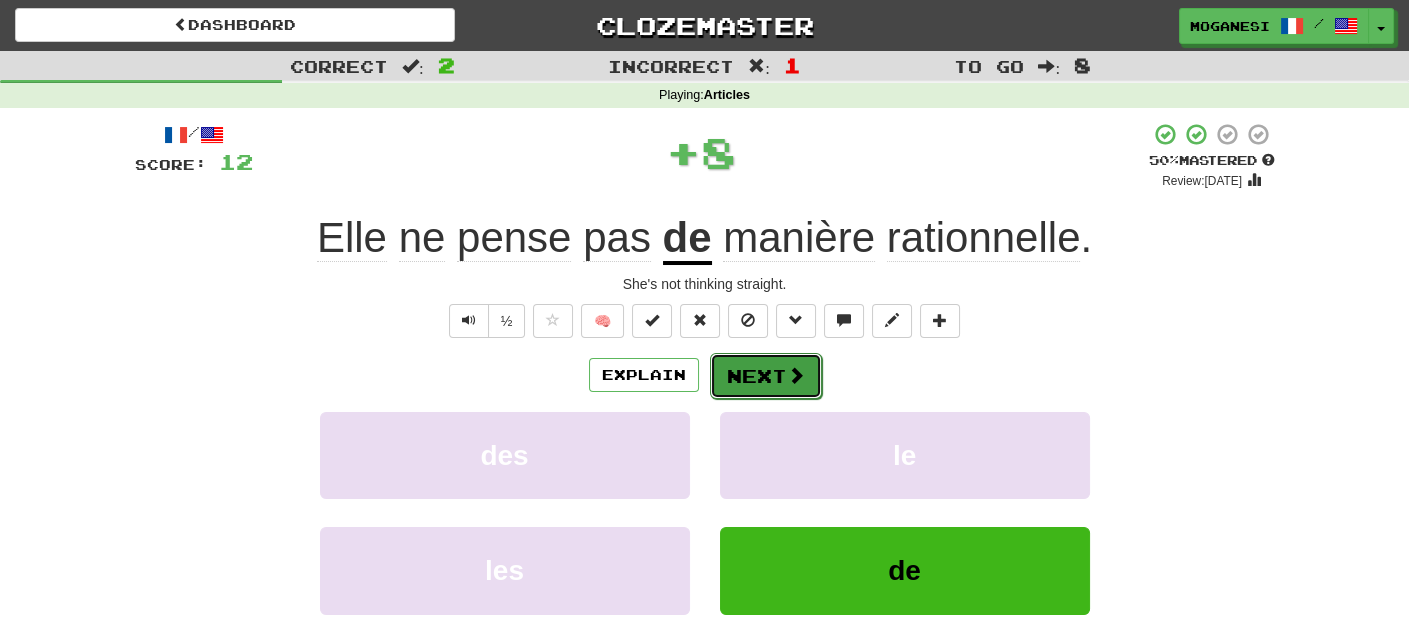 click on "Next" at bounding box center [766, 376] 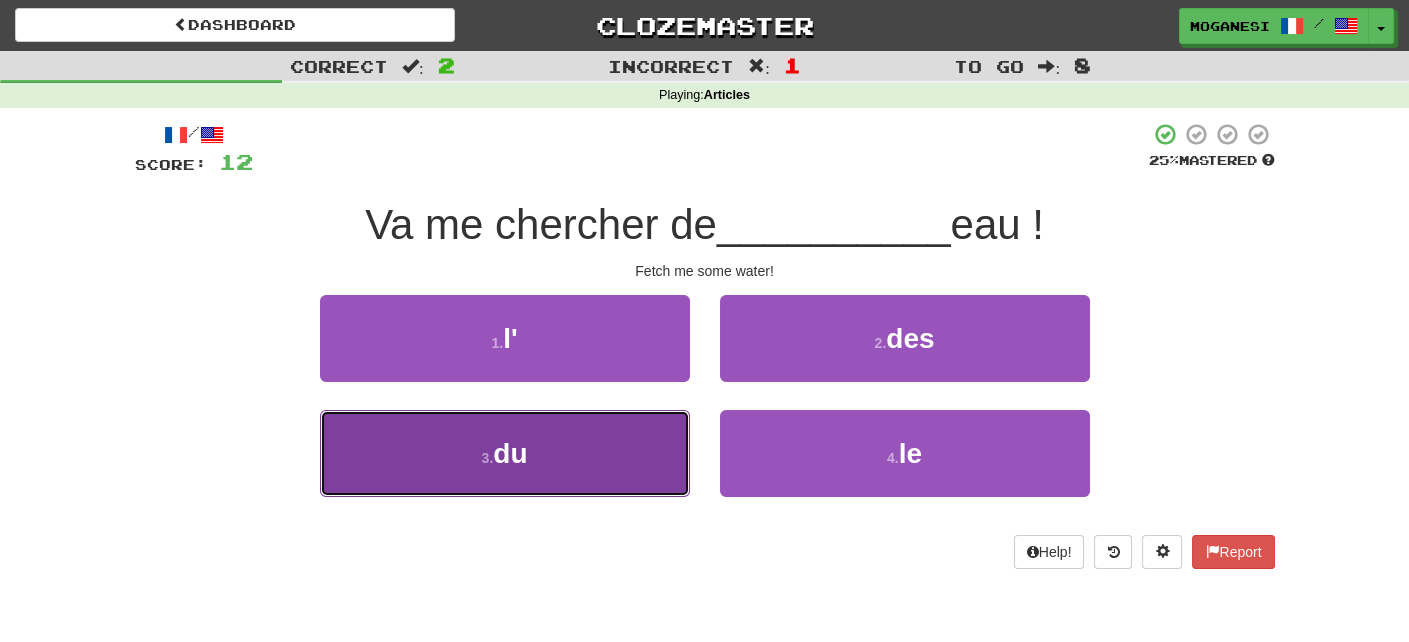 click on "3 .  du" at bounding box center (505, 453) 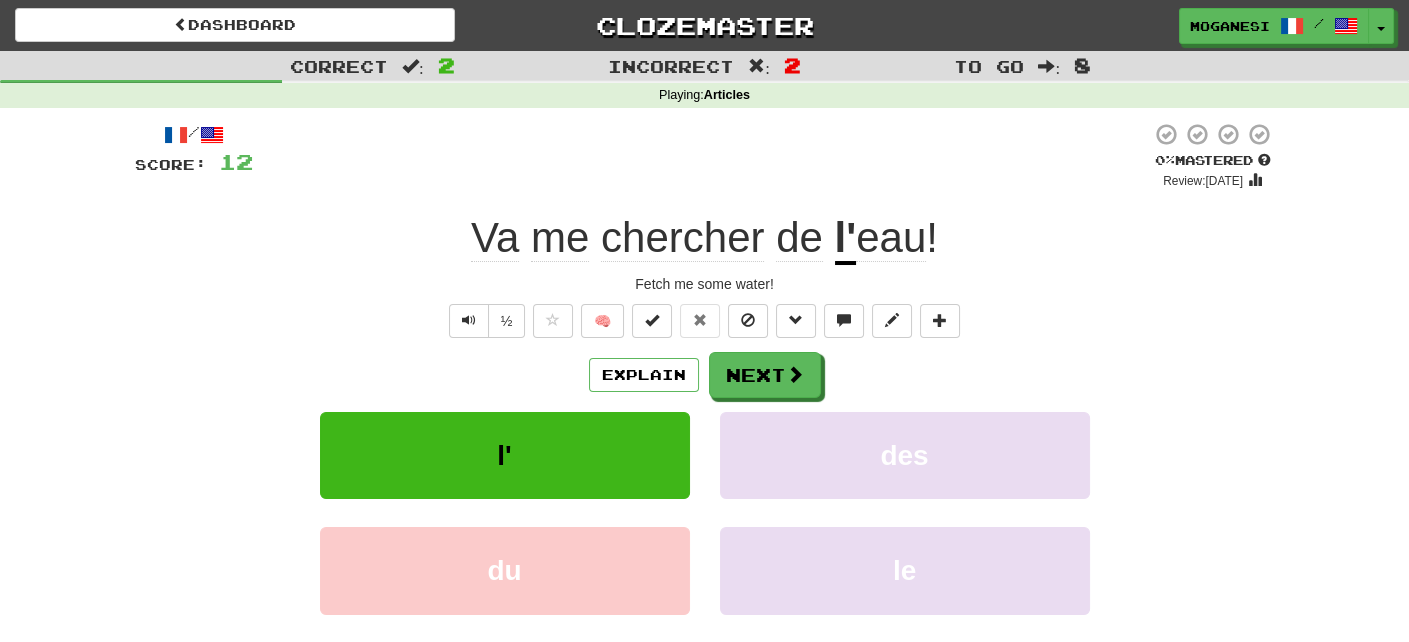click on "eau" 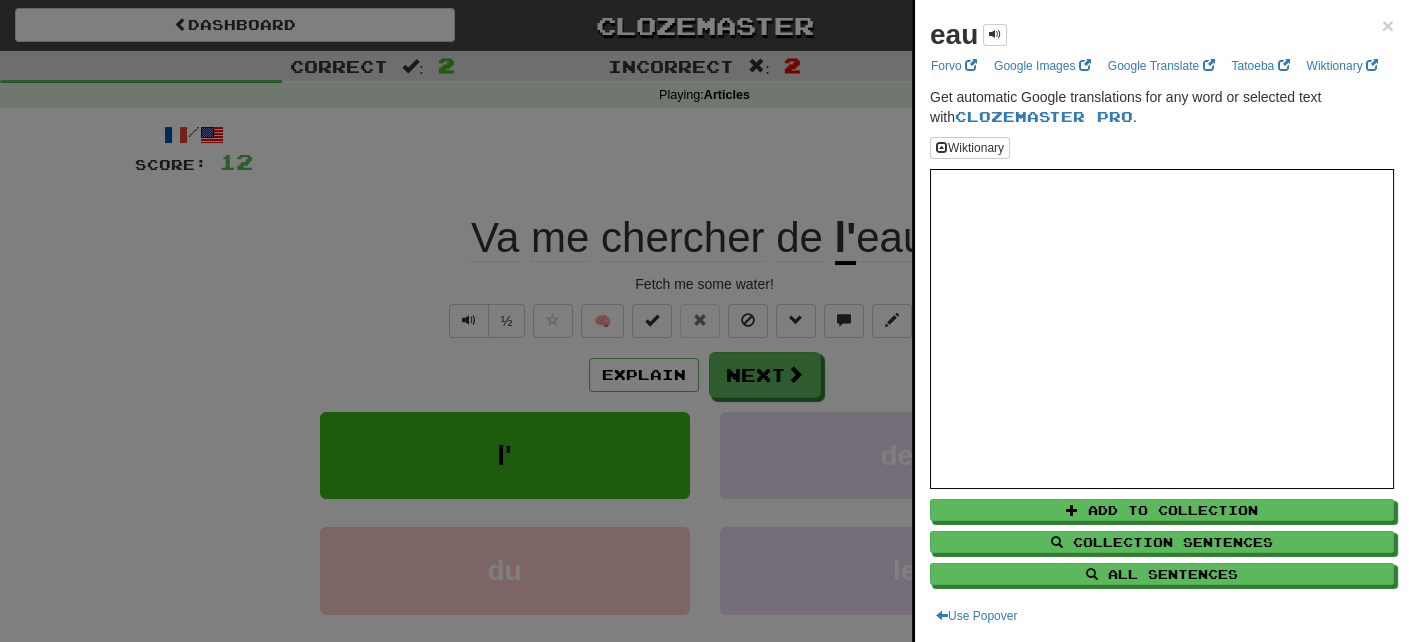click on "eau × Forvo   Google Images   Google Translate   Tatoeba   Wiktionary   Get automatic Google translations for any word or selected text with  Clozemaster Pro .  Wiktionary   Add to Collection   Collection Sentences   All Sentences  Use Popover" at bounding box center [1162, 321] 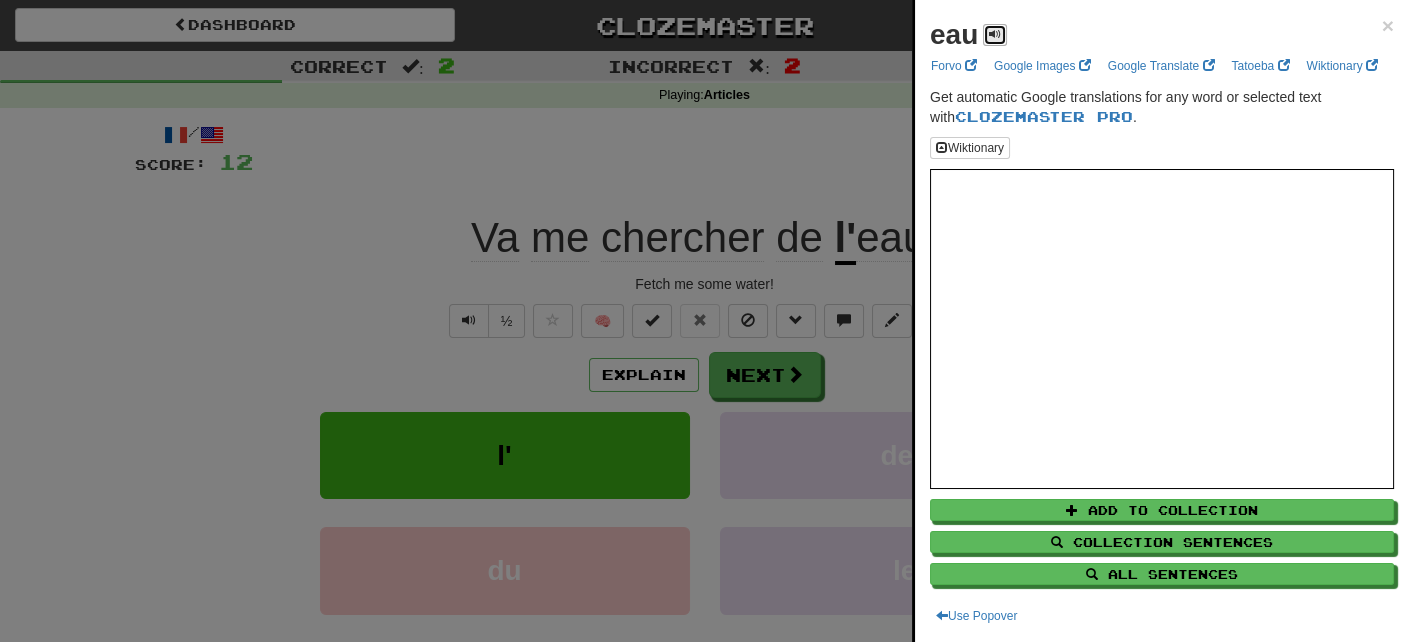 click at bounding box center [995, 35] 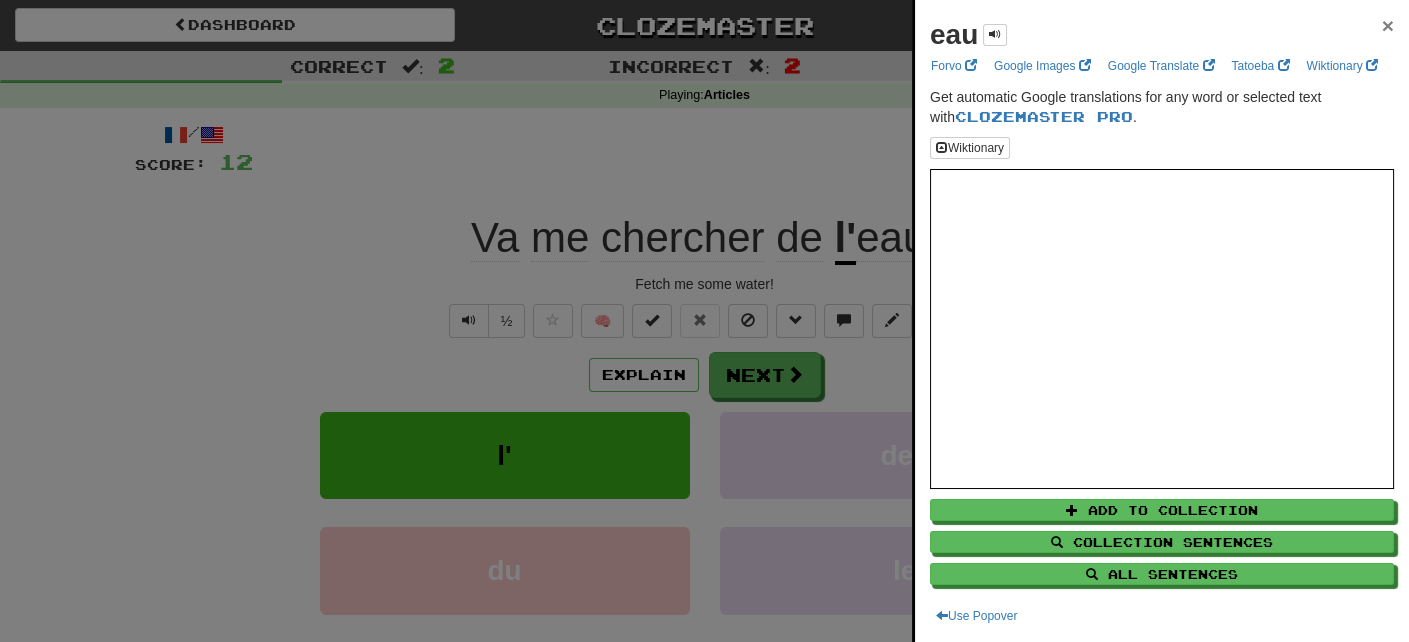 click on "×" at bounding box center (1388, 25) 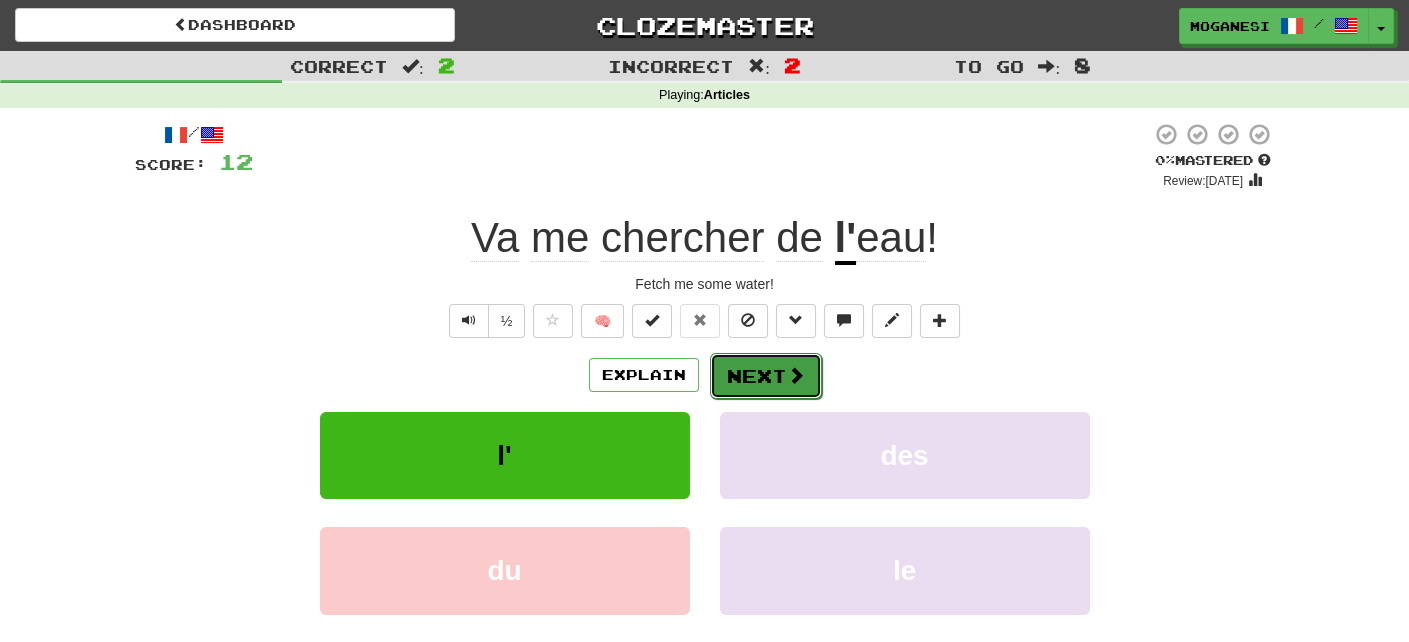 click on "Next" at bounding box center (766, 376) 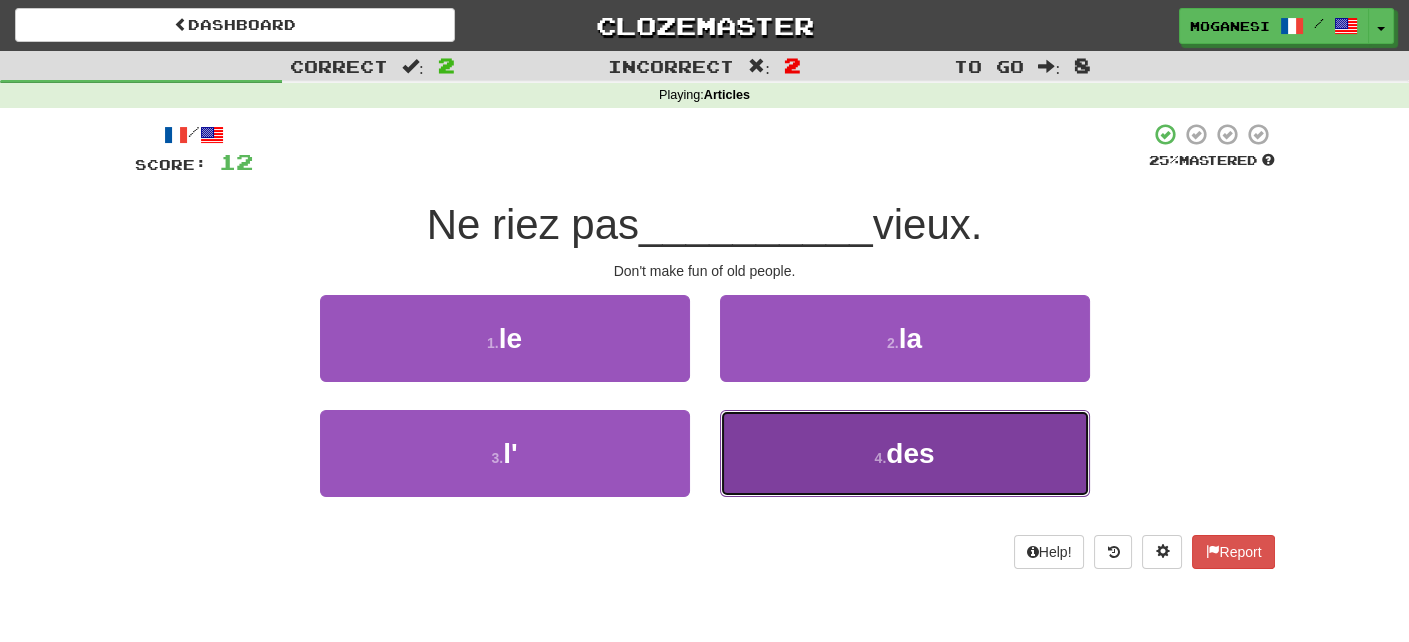 click on "4 .  des" at bounding box center (905, 453) 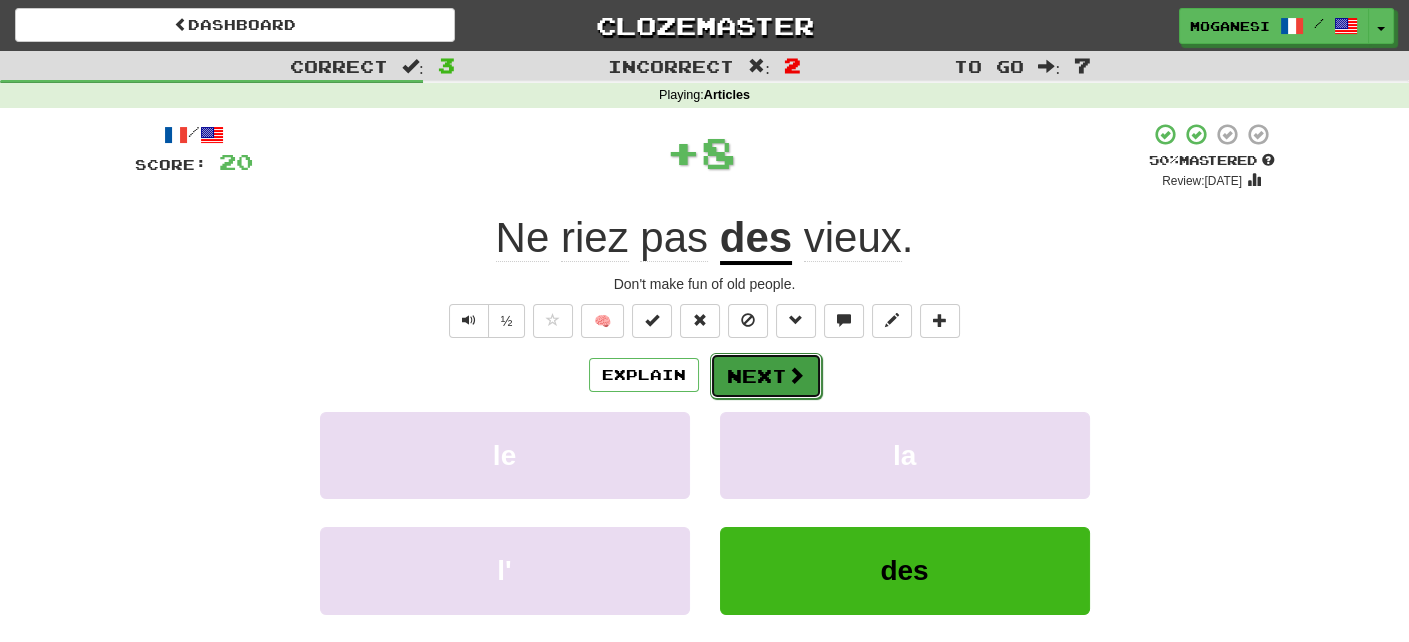 click on "Next" at bounding box center (766, 376) 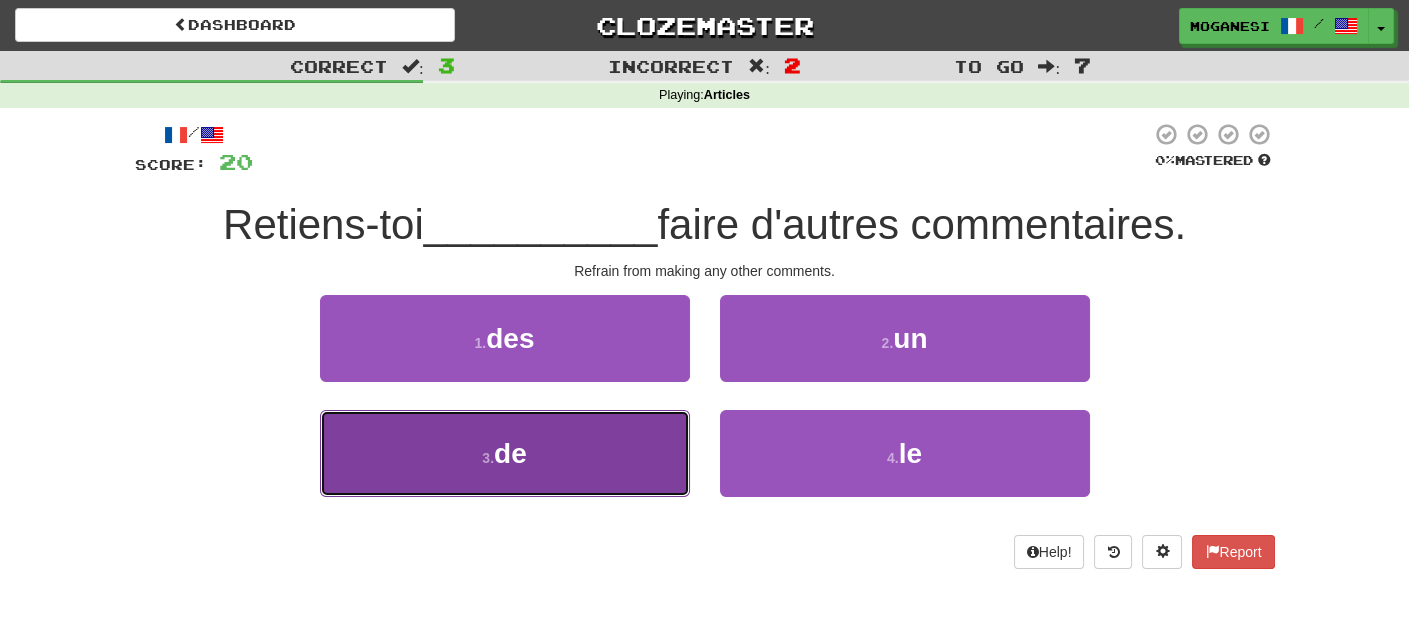 click on "3 .  de" at bounding box center (505, 453) 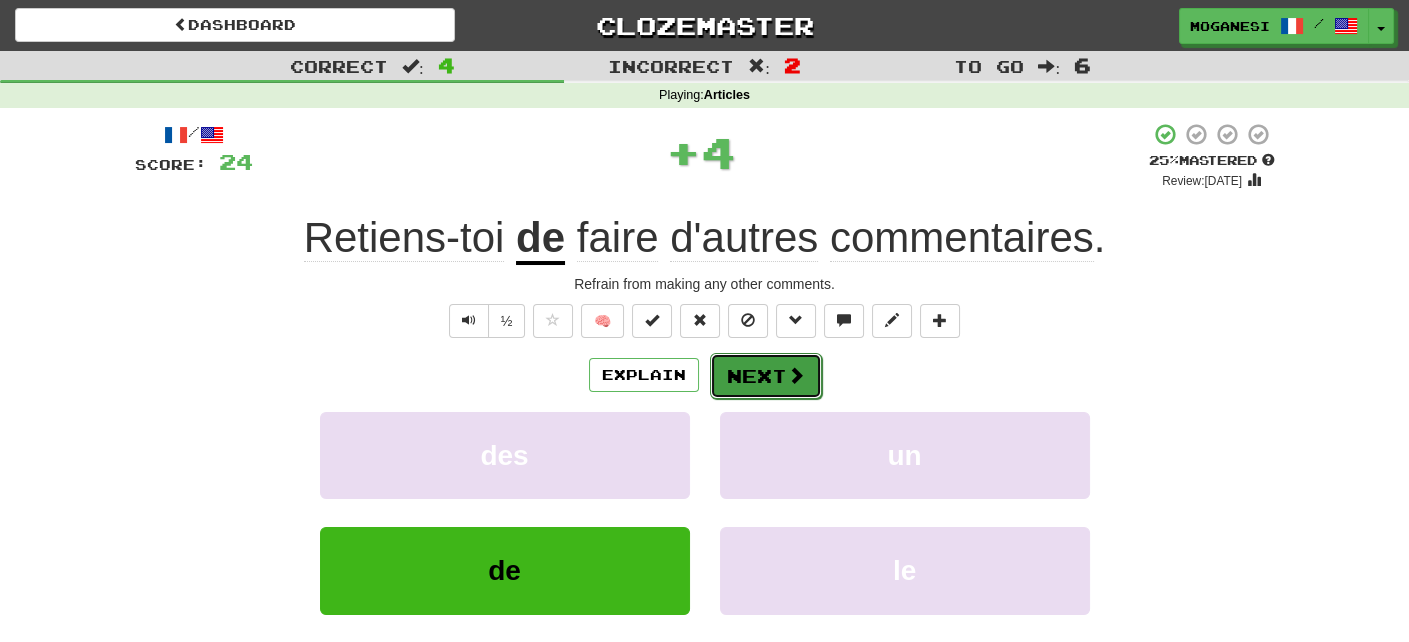 click on "Next" at bounding box center [766, 376] 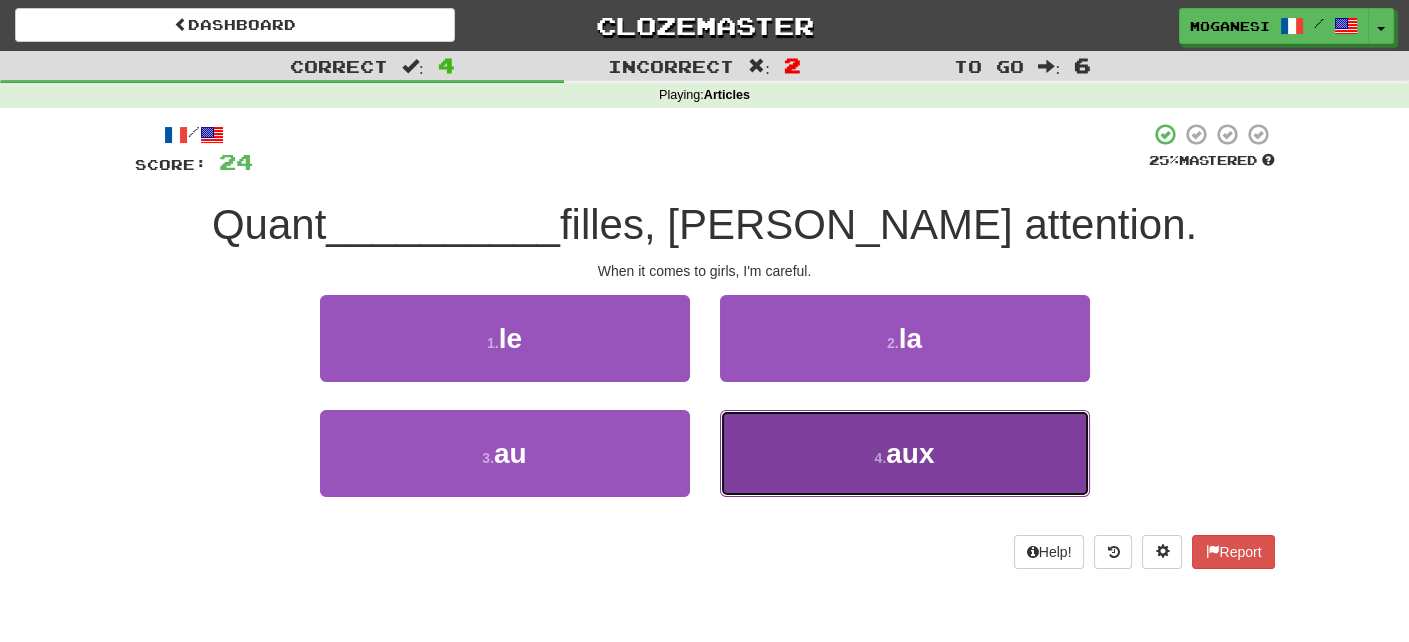 click on "aux" at bounding box center [910, 453] 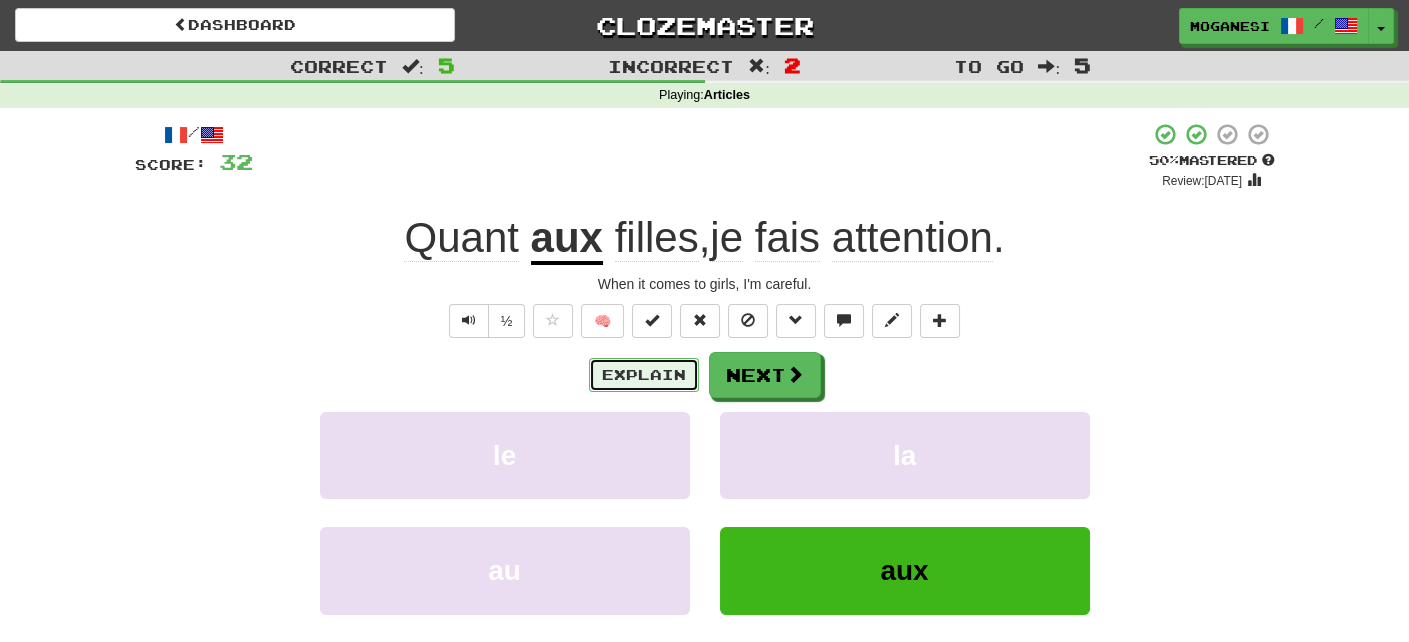click on "Explain" at bounding box center [644, 375] 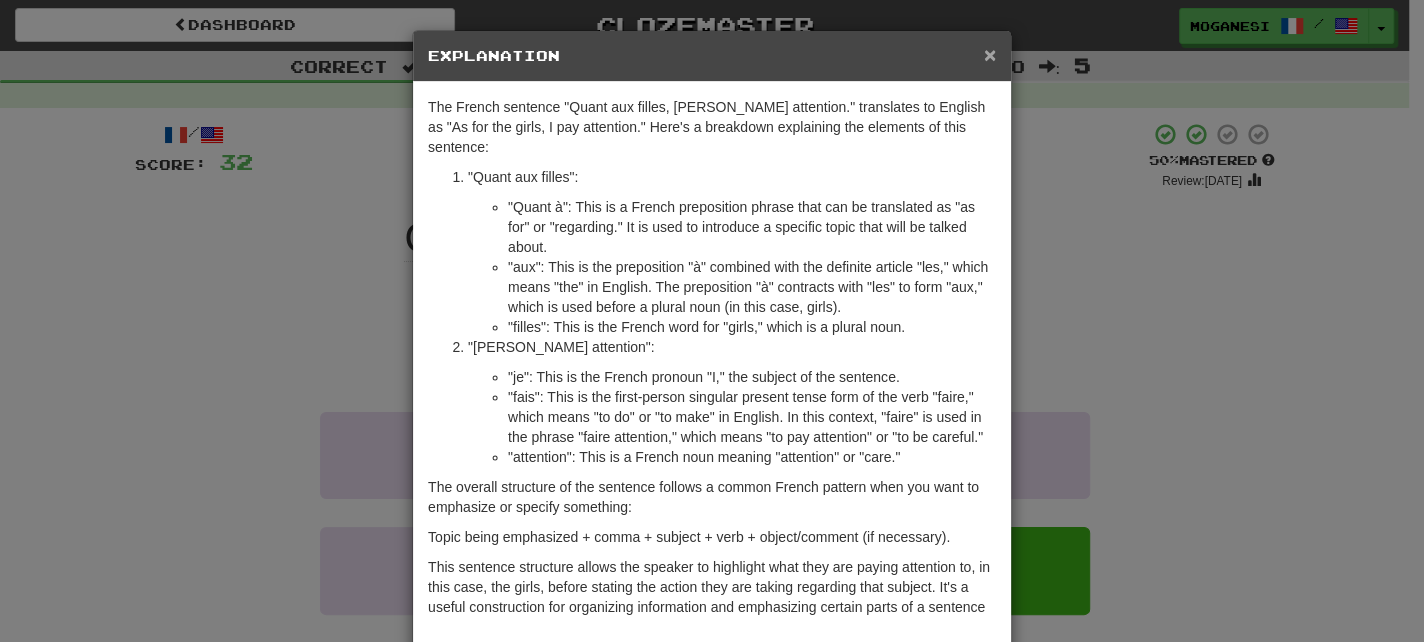 click on "×" at bounding box center [990, 54] 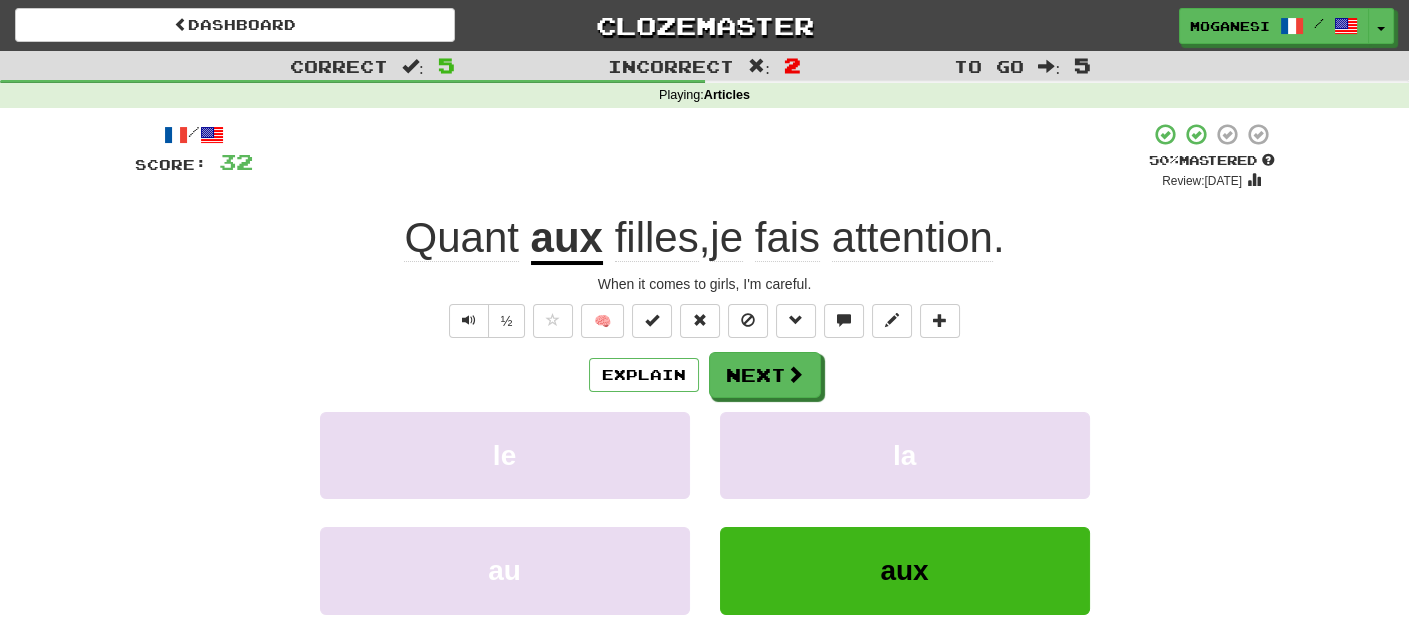scroll, scrollTop: 74, scrollLeft: 0, axis: vertical 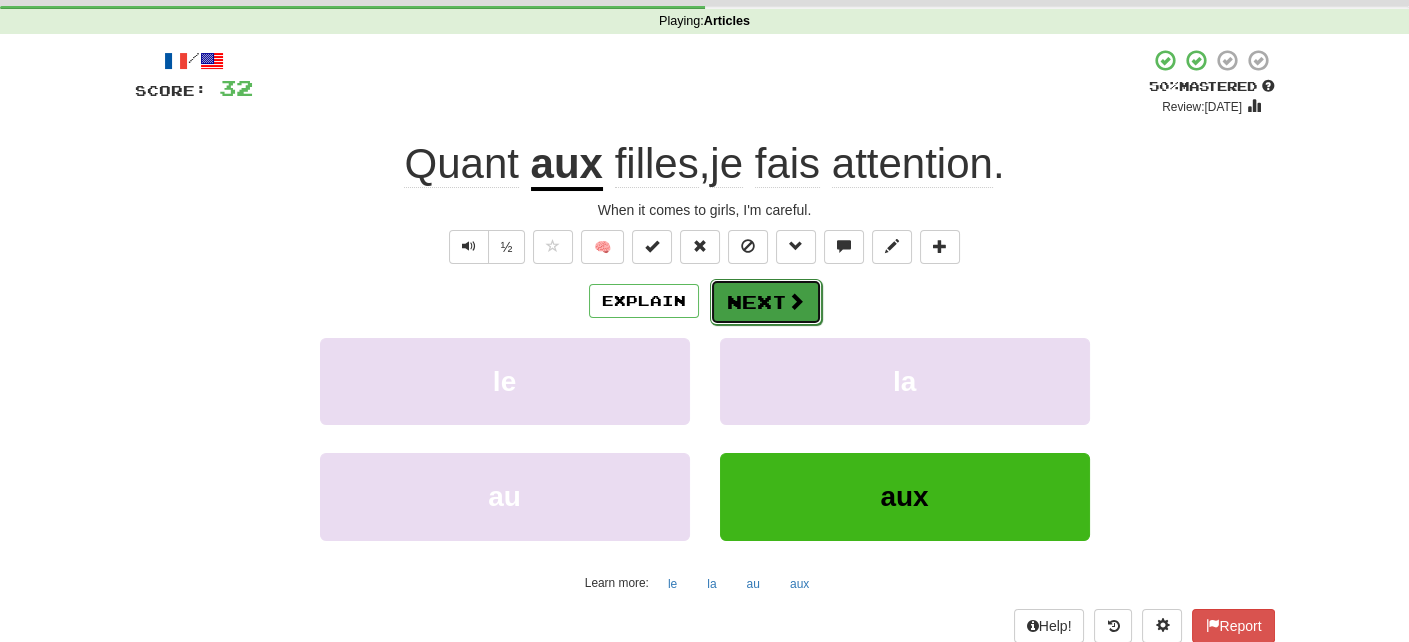 click on "Next" at bounding box center [766, 302] 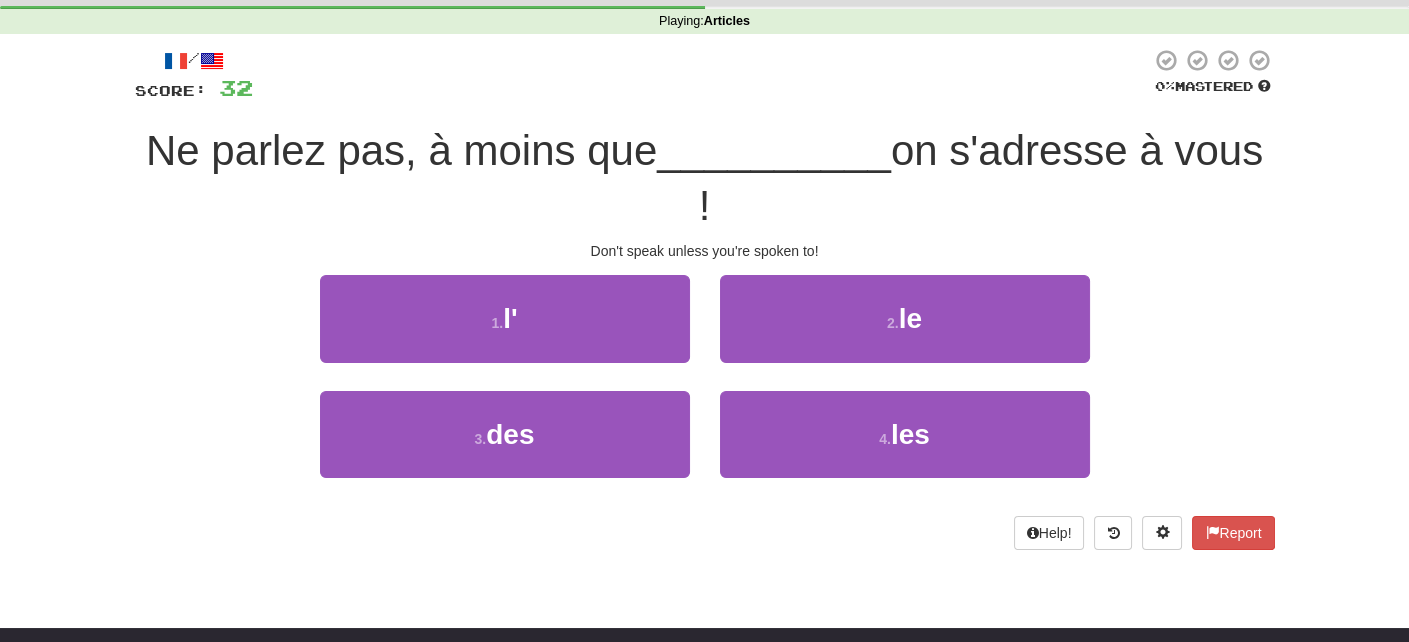 scroll, scrollTop: 0, scrollLeft: 0, axis: both 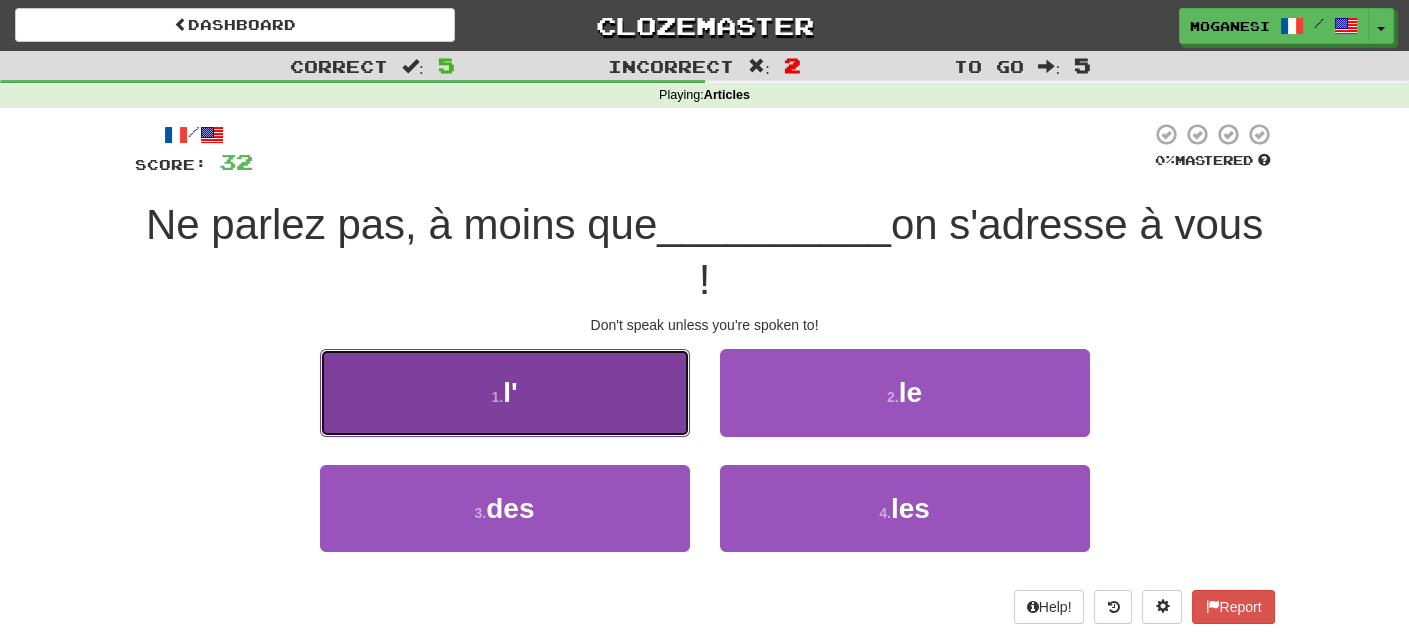 click on "1 .  l'" at bounding box center [505, 392] 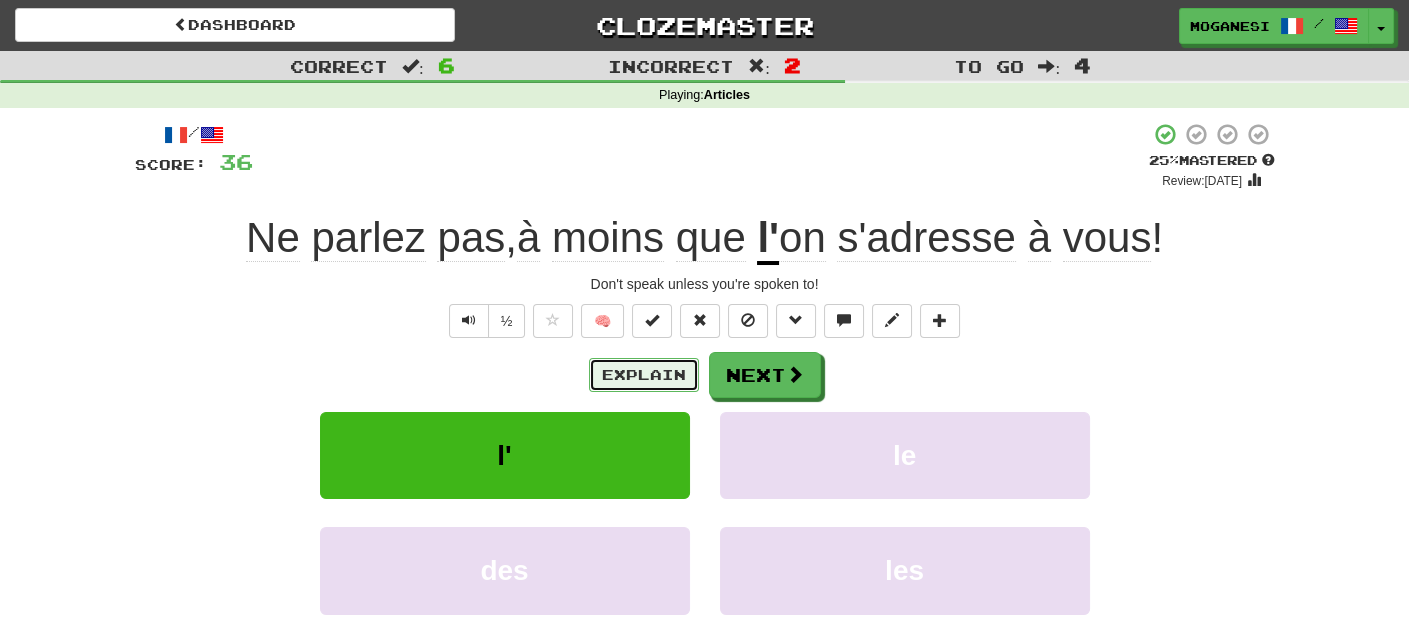 click on "Explain" at bounding box center [644, 375] 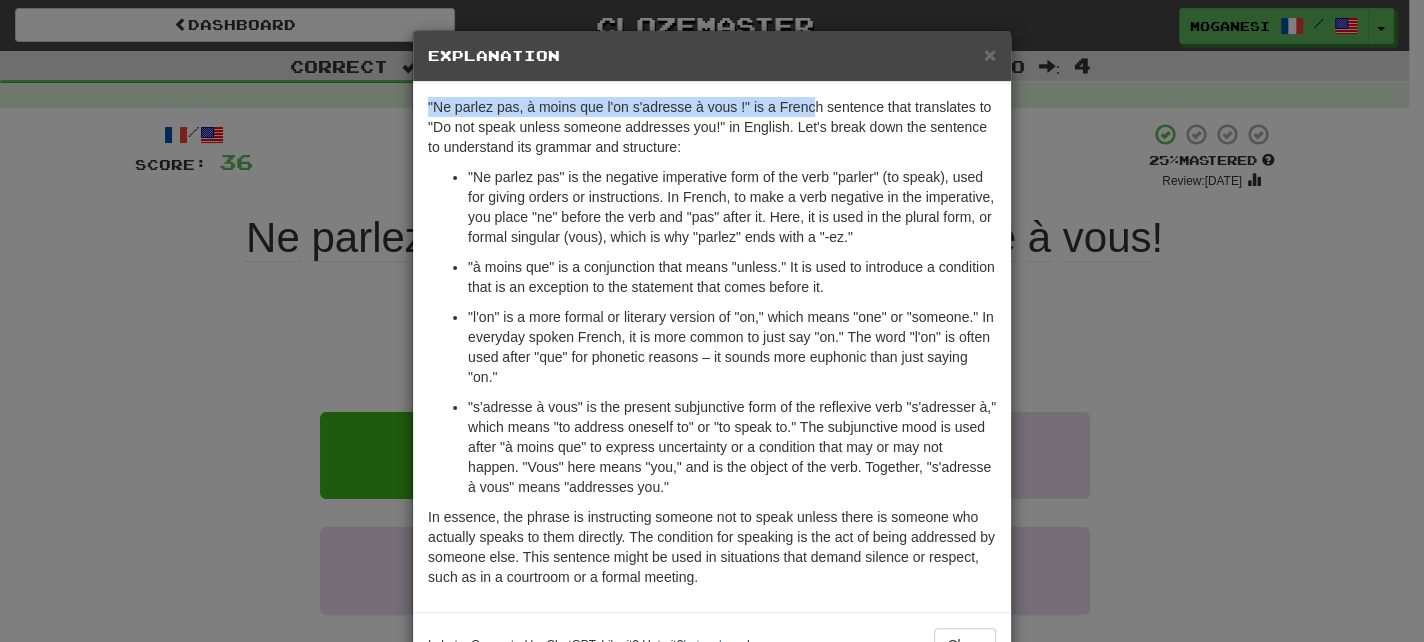 drag, startPoint x: 781, startPoint y: 47, endPoint x: 811, endPoint y: 86, distance: 49.20366 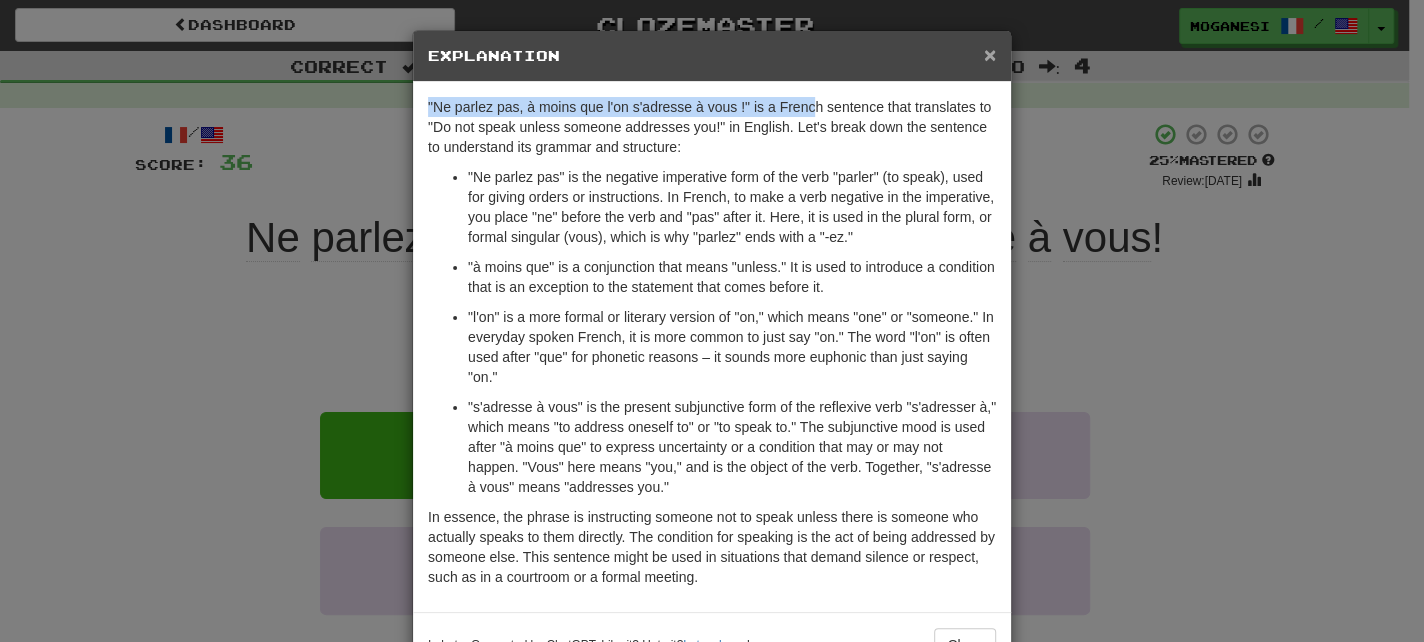 click on "×" at bounding box center (990, 54) 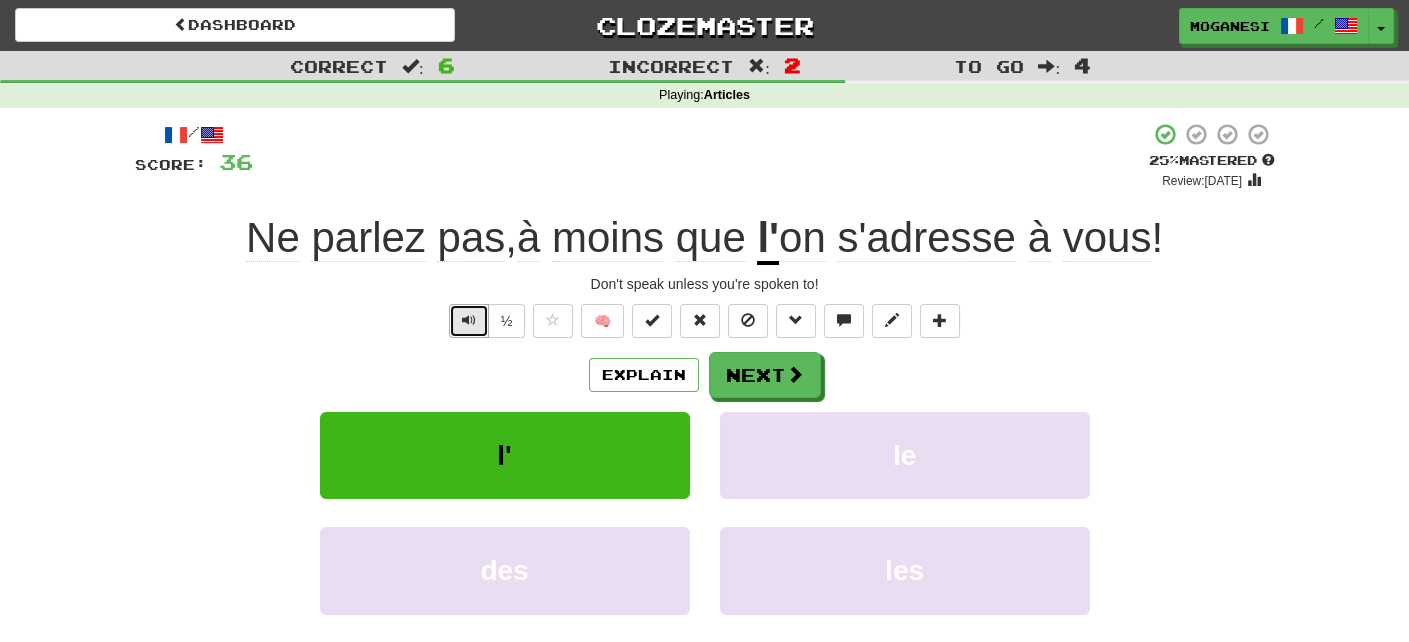 click at bounding box center [469, 321] 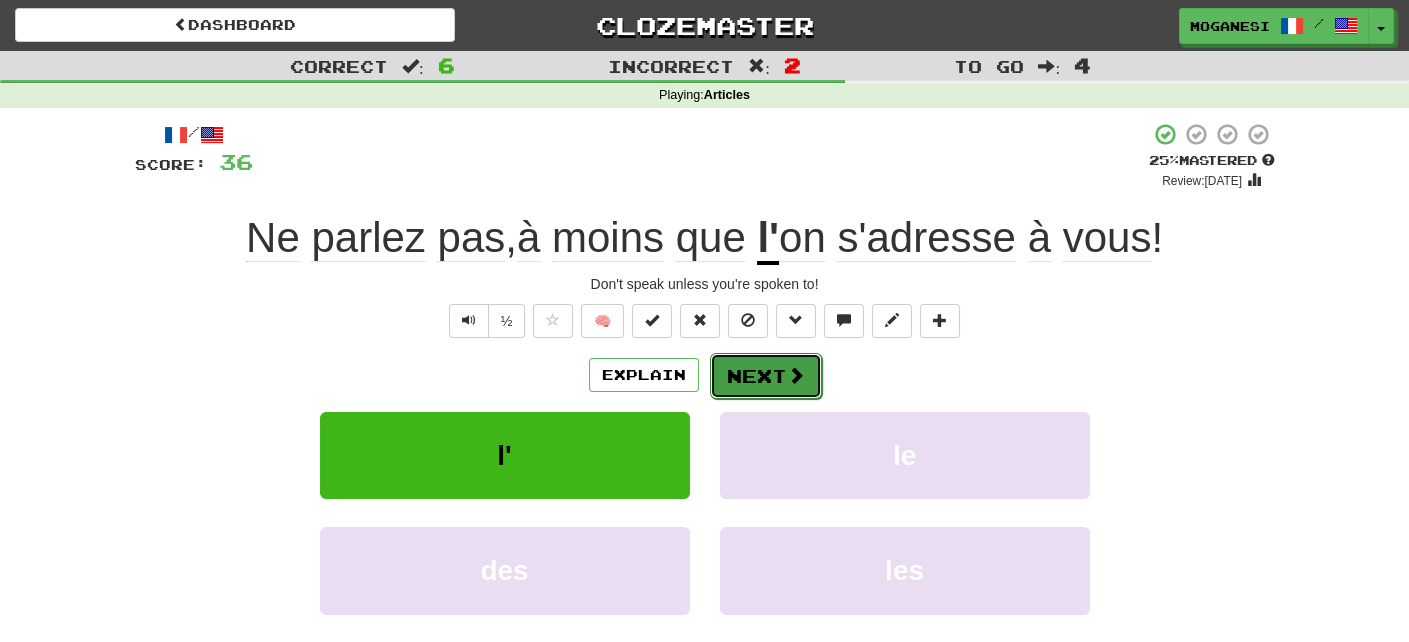 click at bounding box center [796, 375] 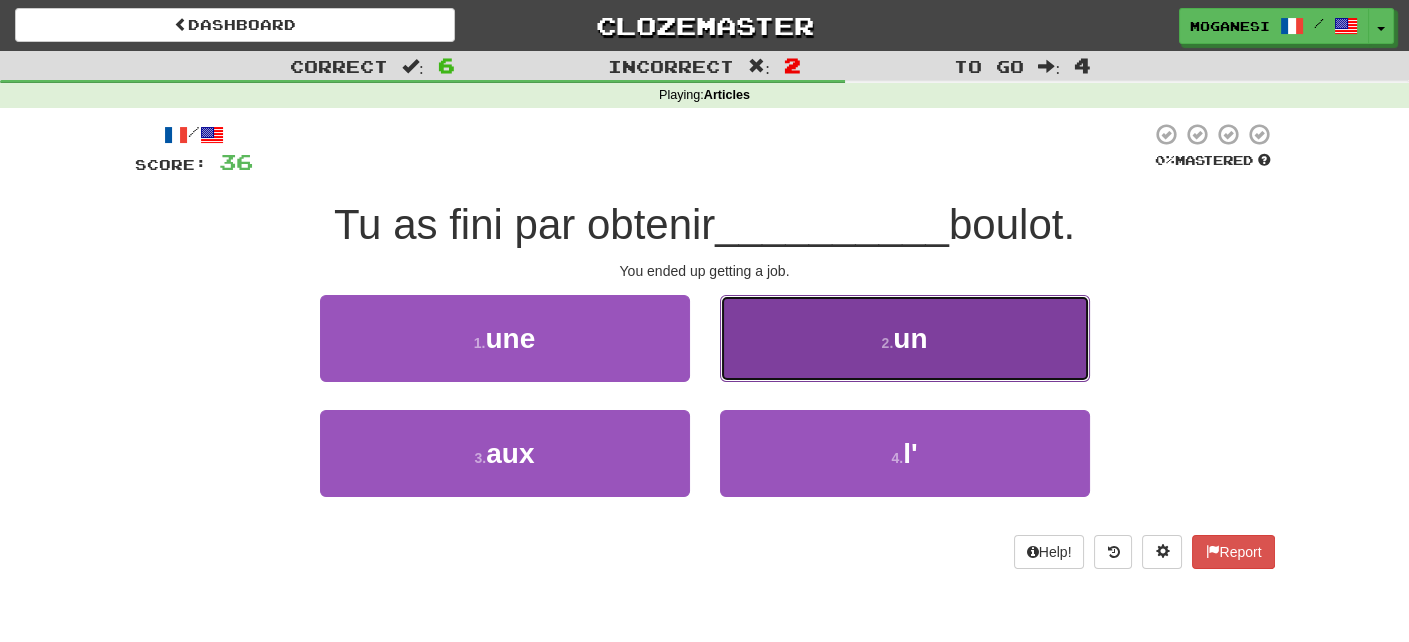 click on "un" at bounding box center (910, 338) 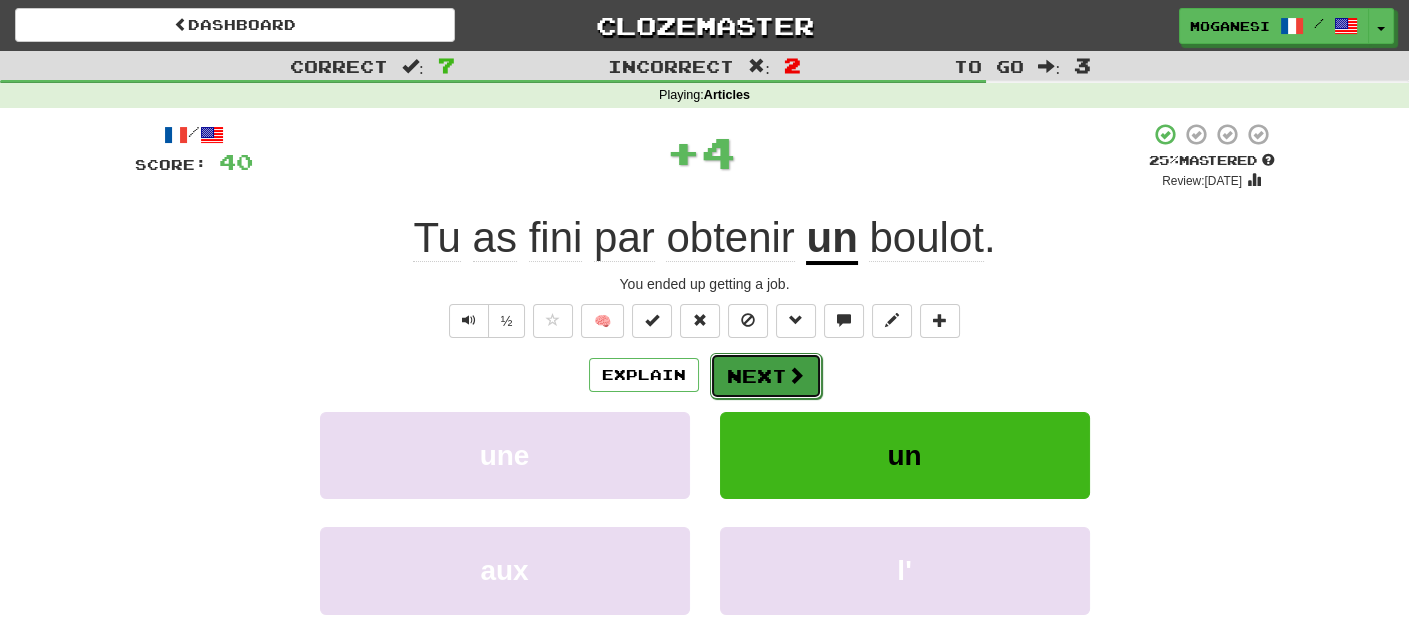click on "Next" at bounding box center (766, 376) 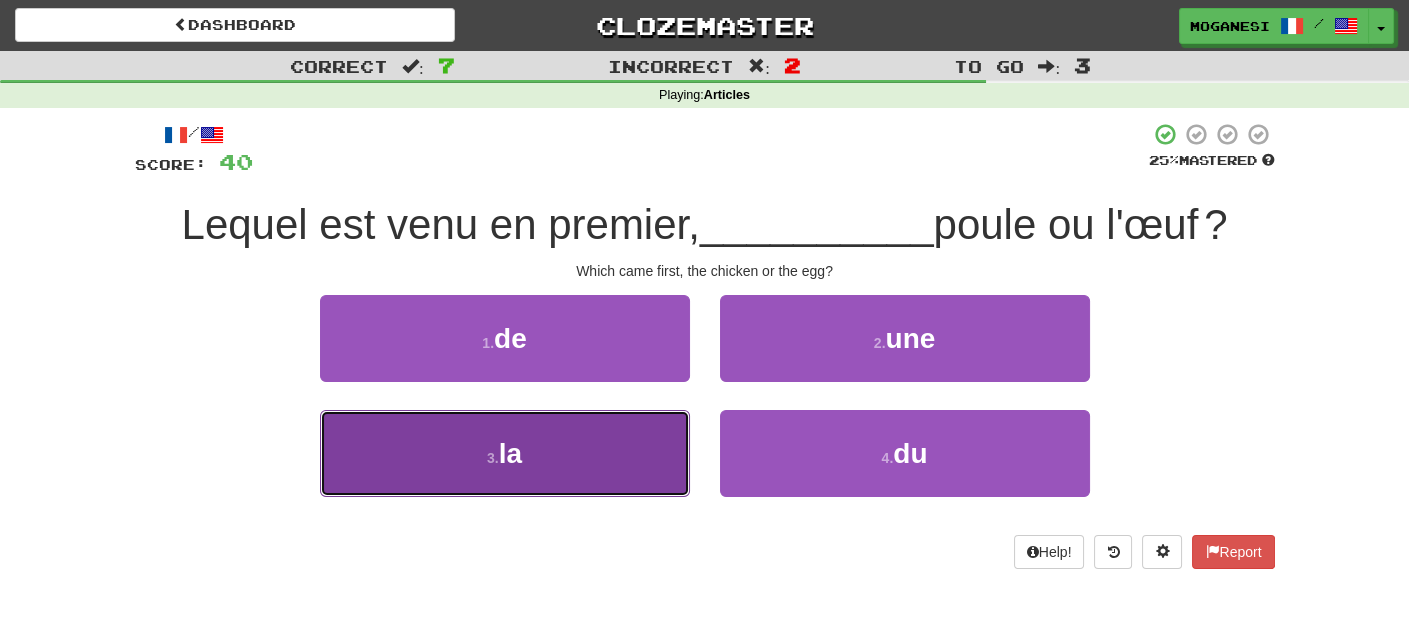 click on "3 .  la" at bounding box center [505, 453] 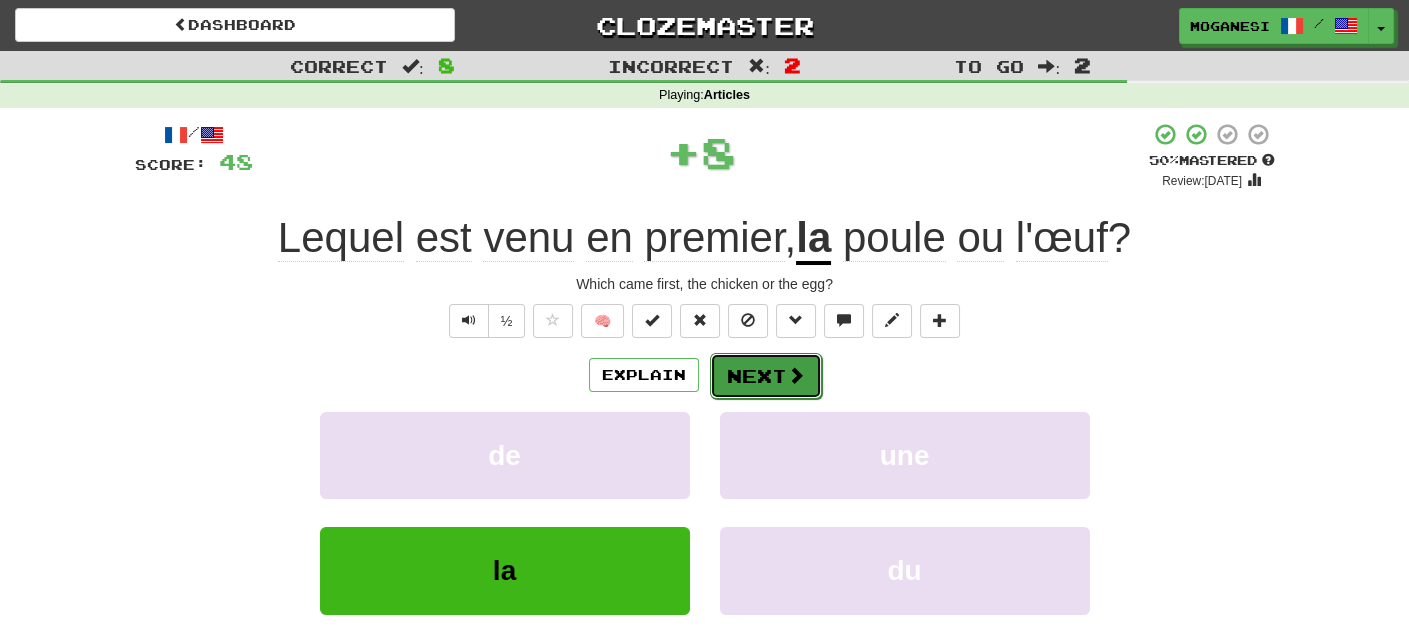 click on "Next" at bounding box center (766, 376) 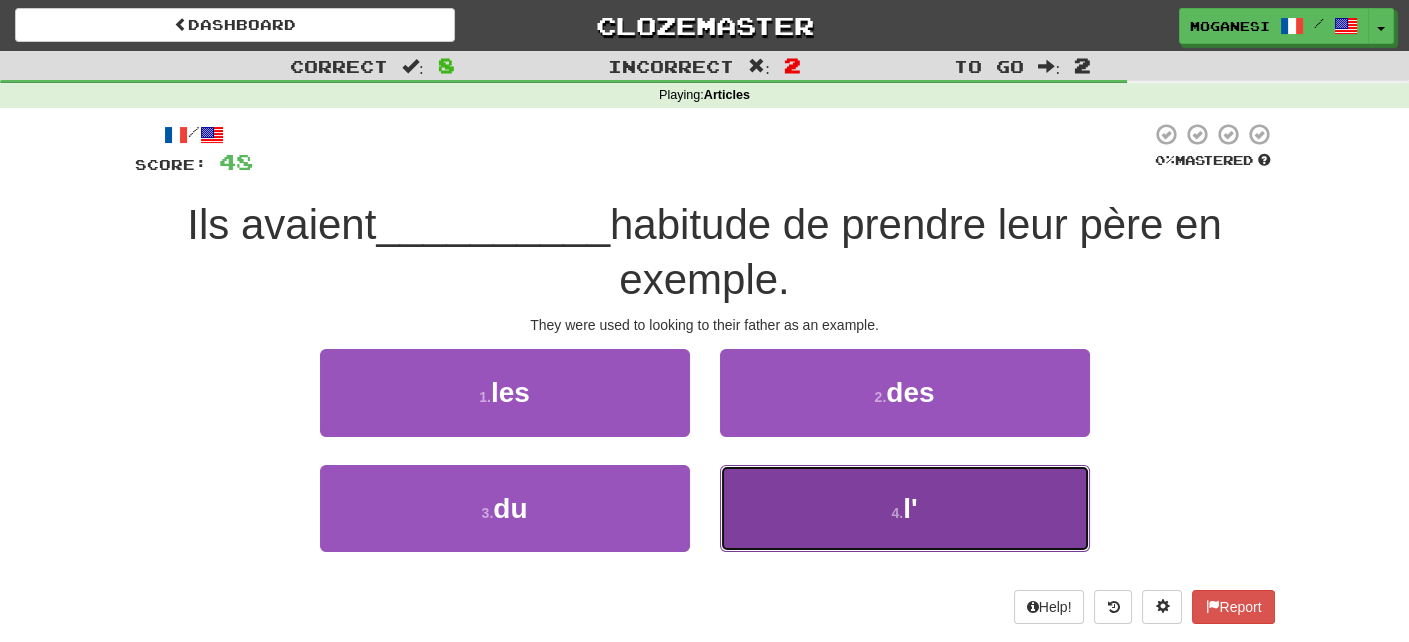click on "4 .  l'" at bounding box center (905, 508) 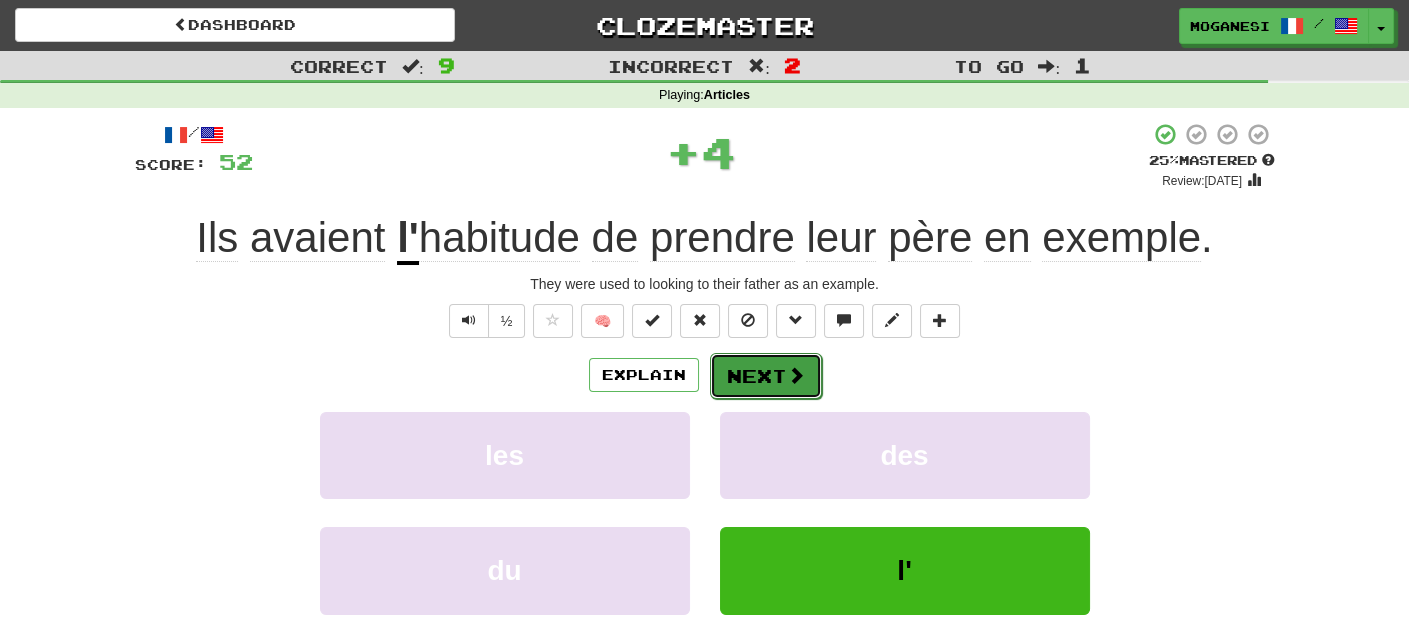 click on "Next" at bounding box center [766, 376] 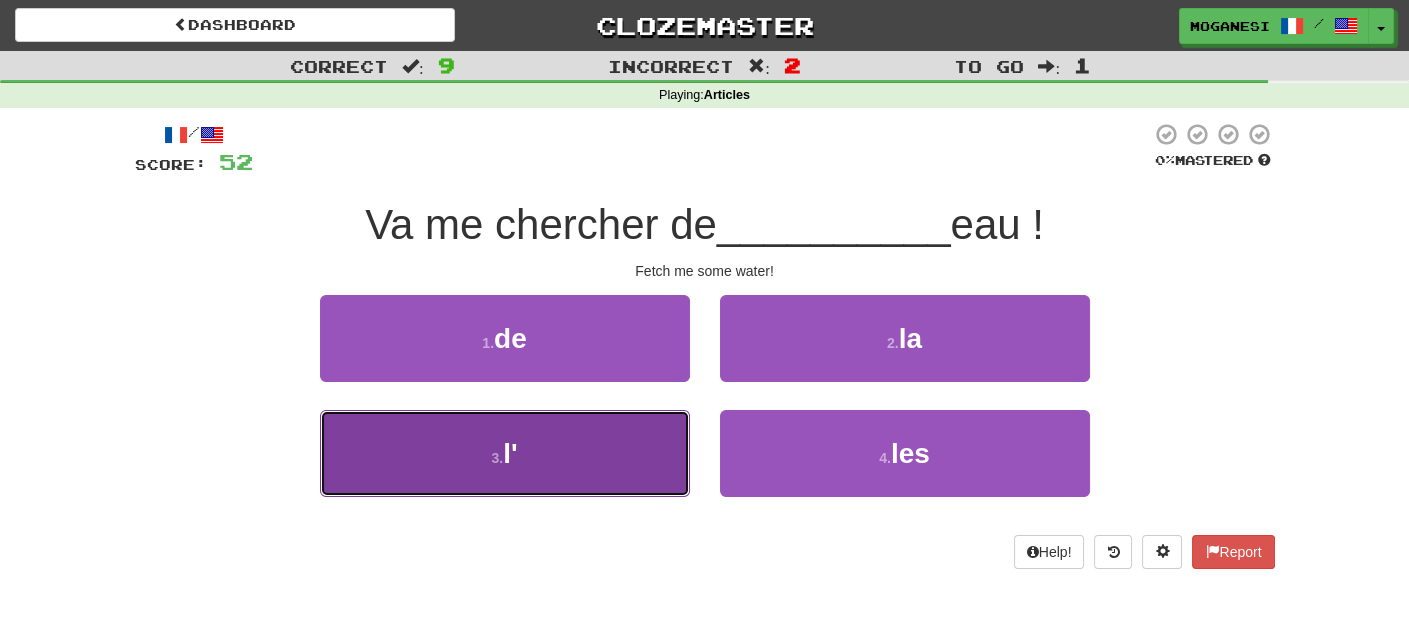 click on "3 .  l'" at bounding box center [505, 453] 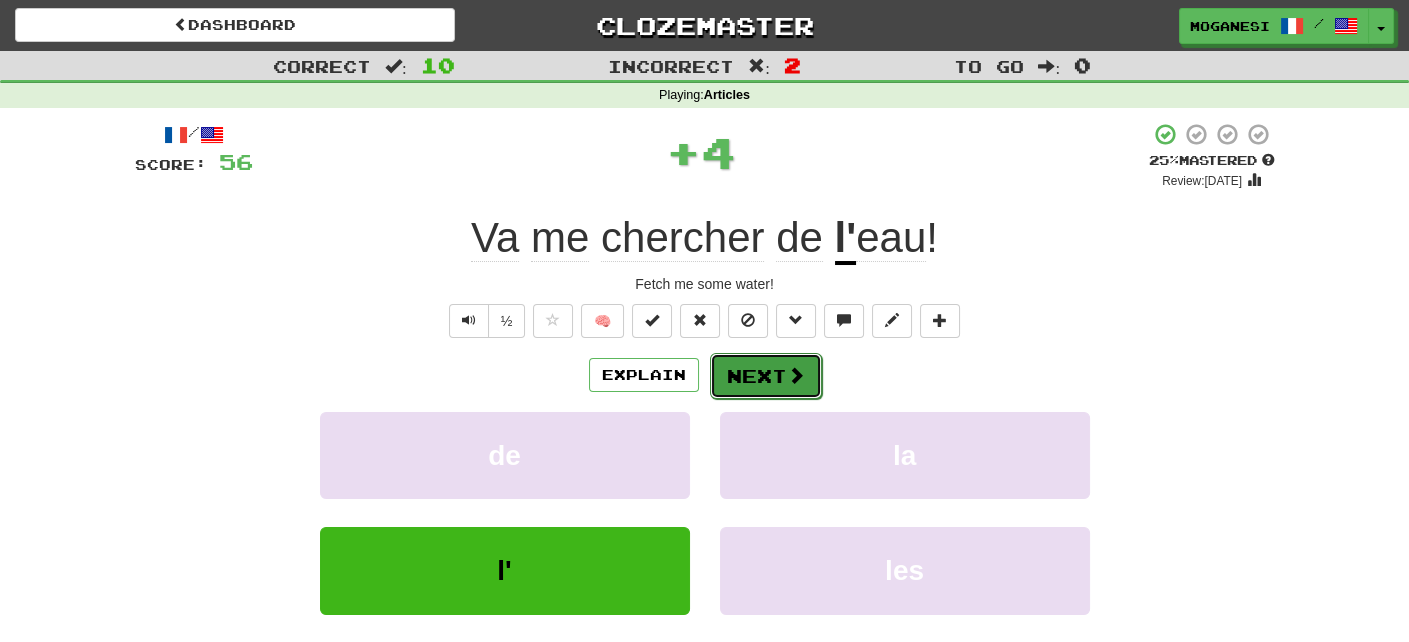 click on "Next" at bounding box center [766, 376] 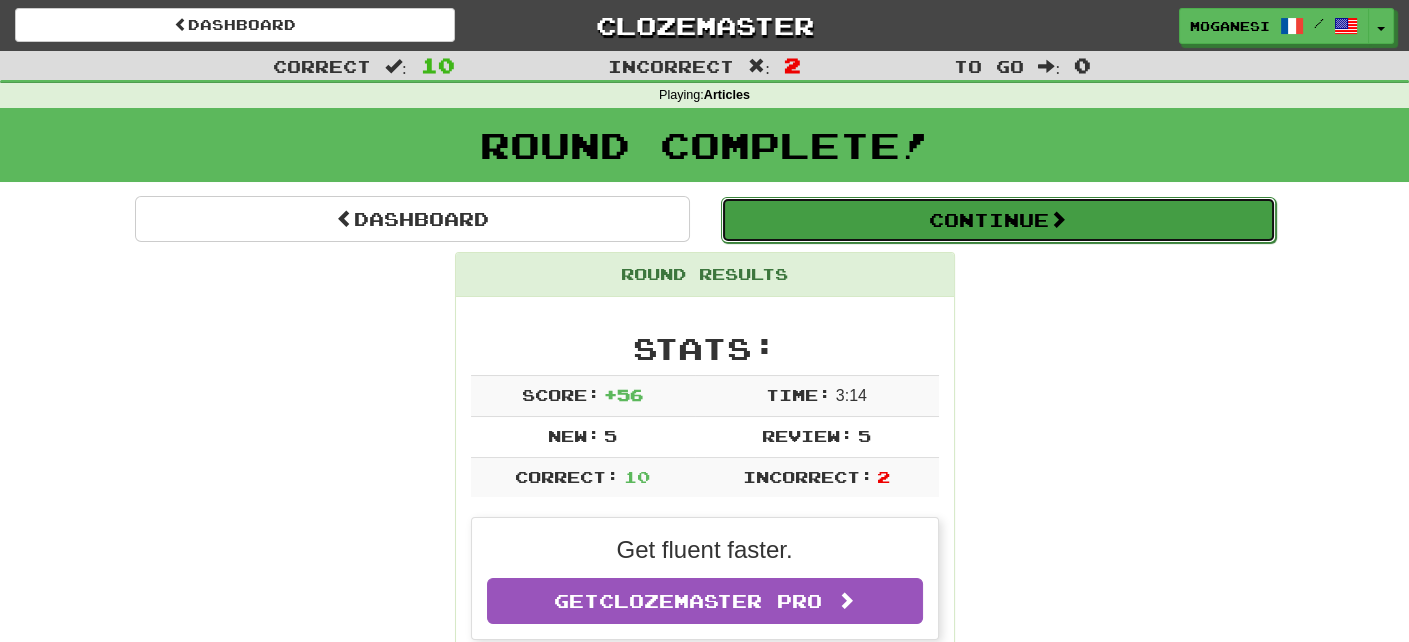 click on "Continue" at bounding box center [998, 220] 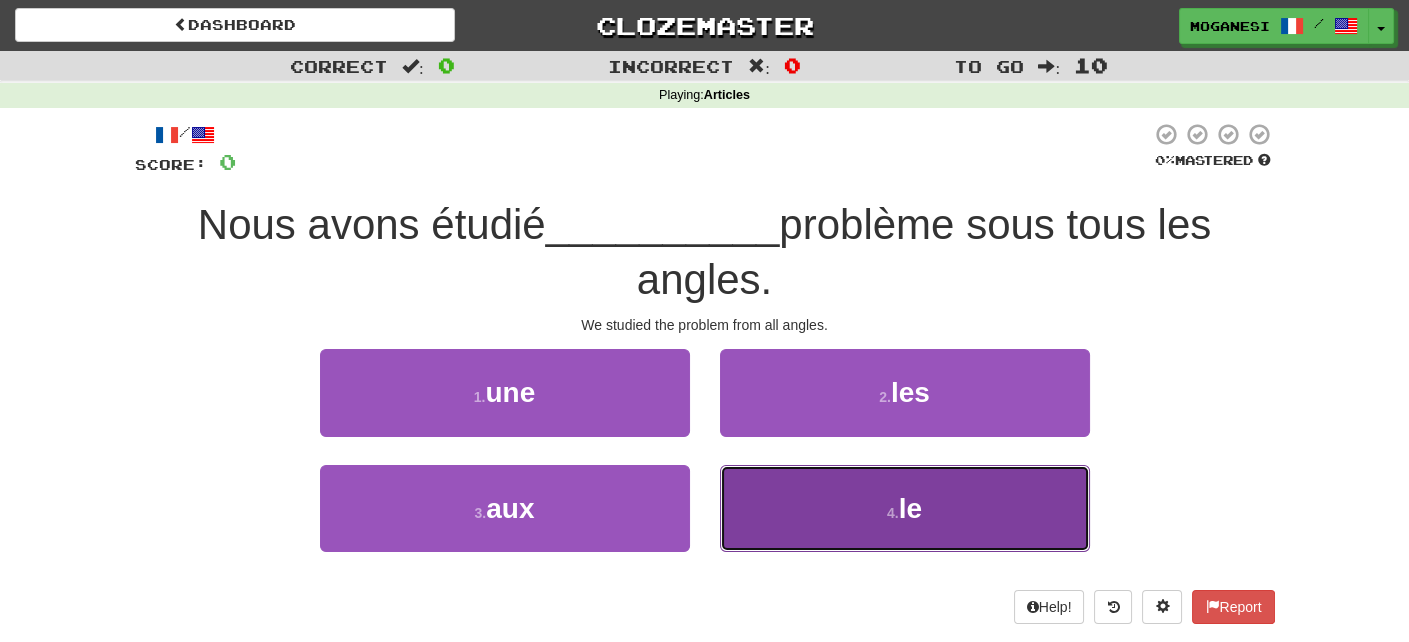 click on "le" at bounding box center [910, 508] 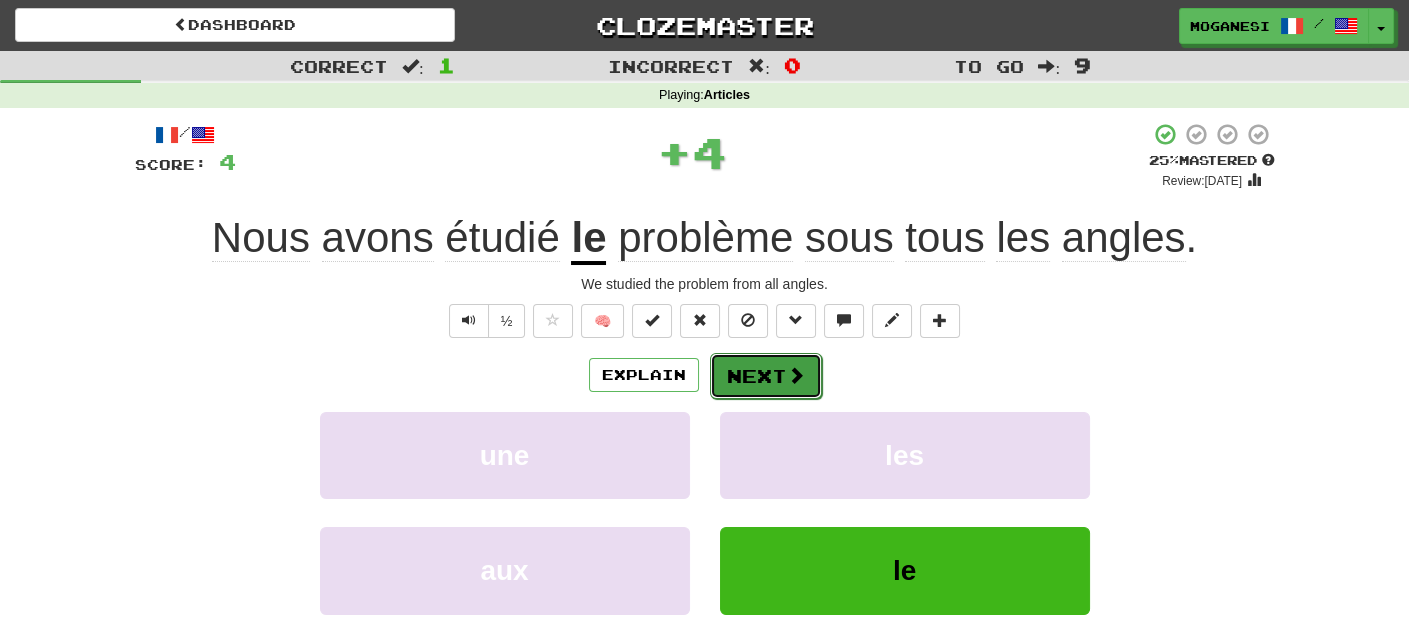 click at bounding box center [796, 375] 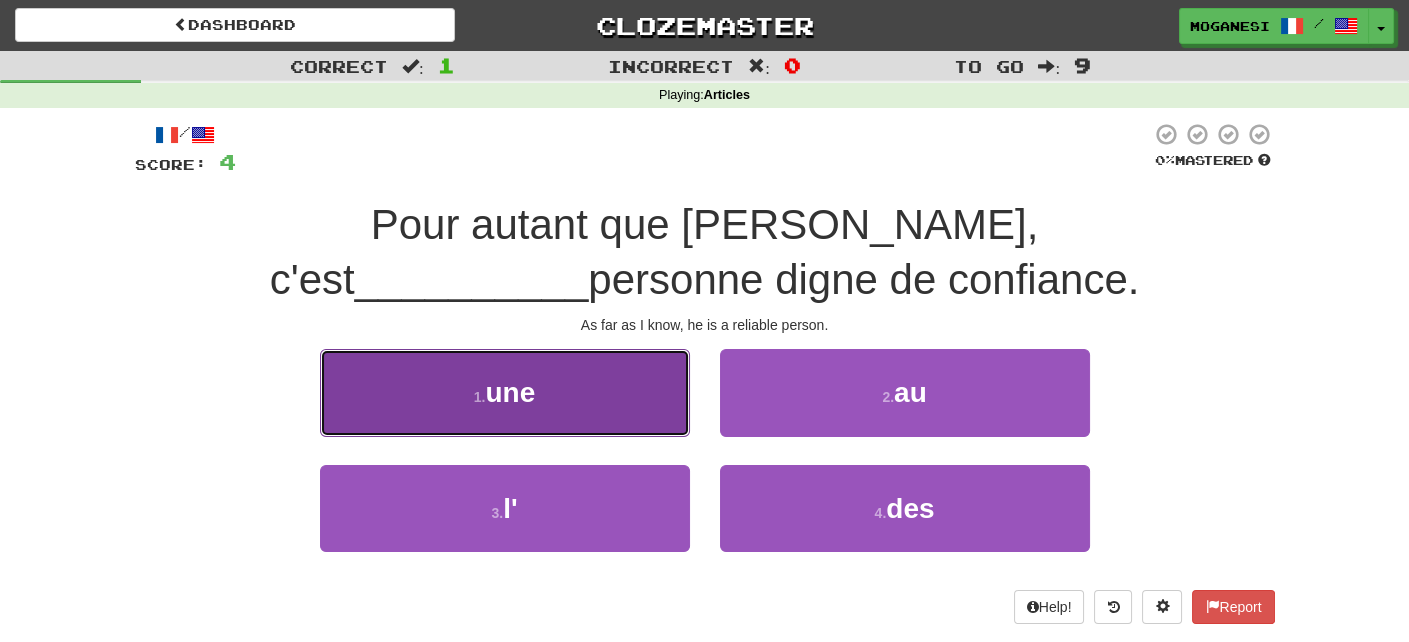 click on "1 .  une" at bounding box center [505, 392] 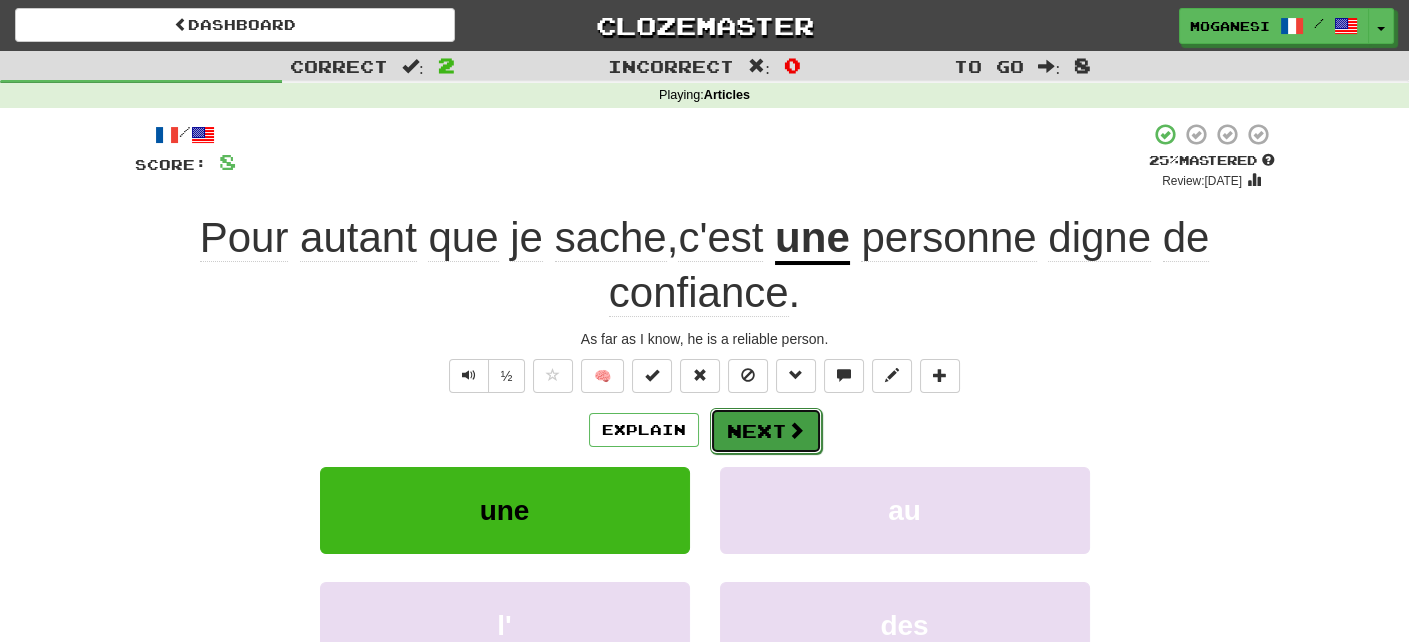 click on "Next" at bounding box center (766, 431) 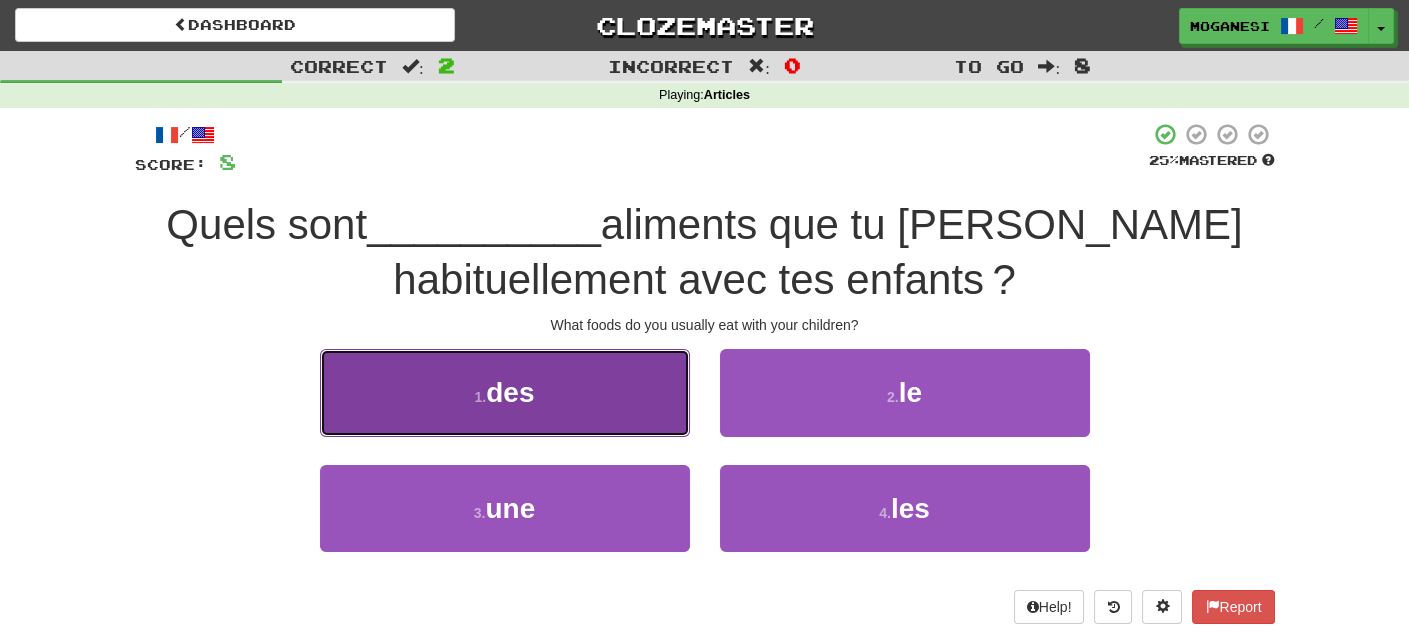 click on "1 .  des" at bounding box center [505, 392] 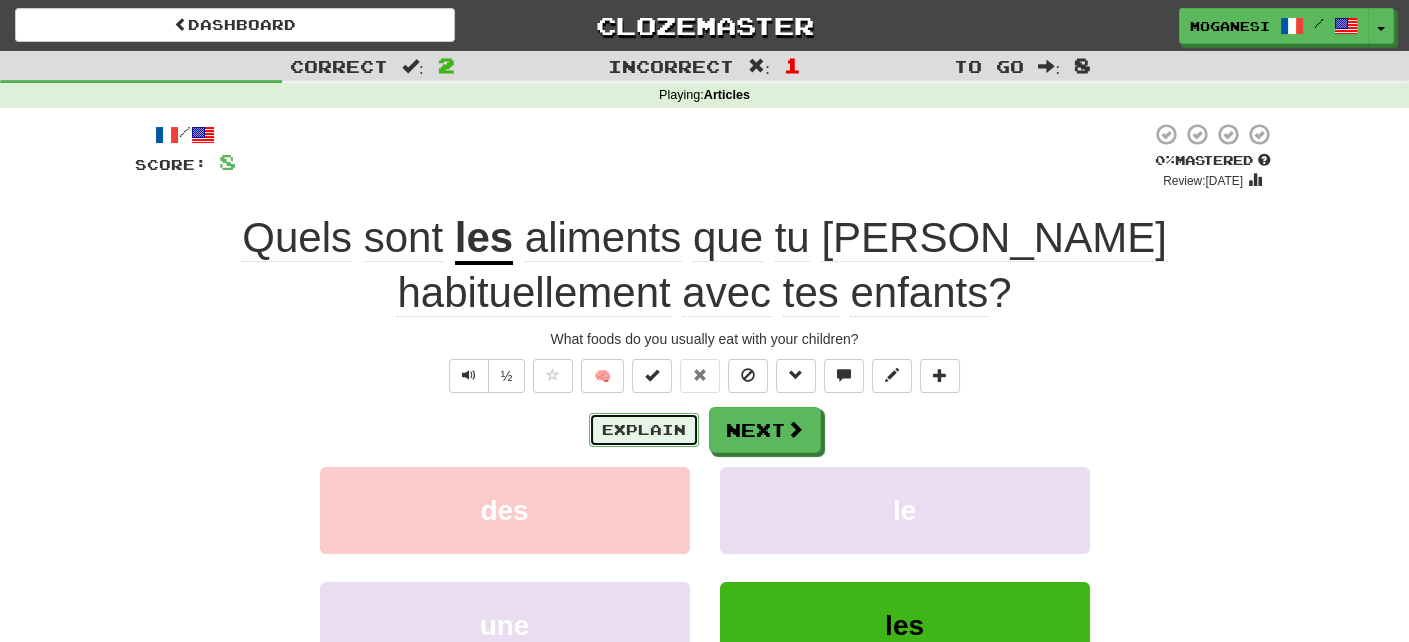 click on "Explain" at bounding box center (644, 430) 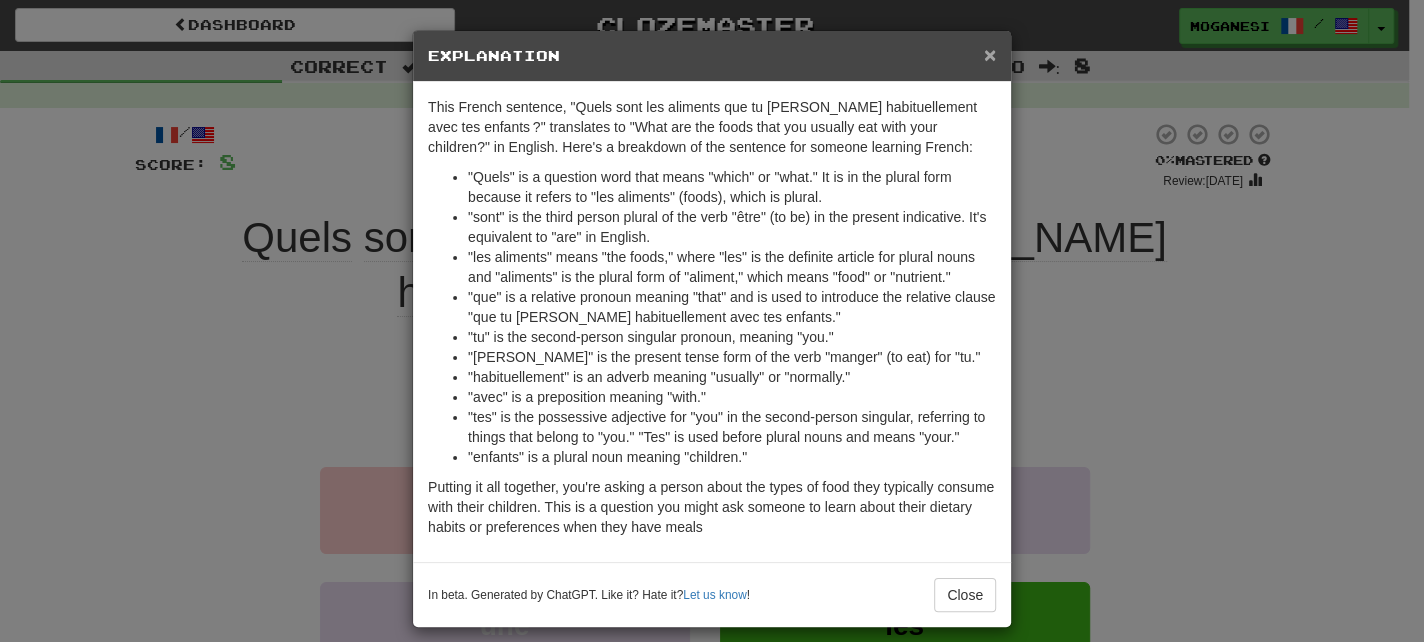 click on "×" at bounding box center [990, 54] 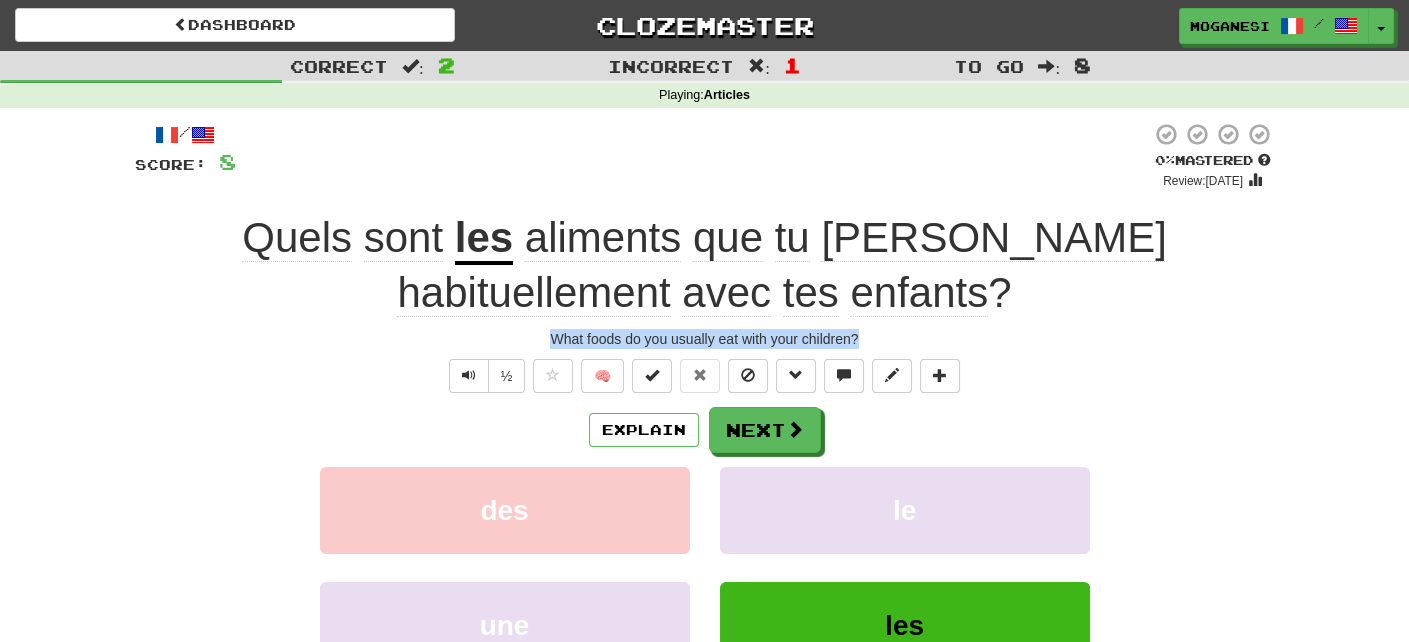 drag, startPoint x: 867, startPoint y: 332, endPoint x: 553, endPoint y: 336, distance: 314.02548 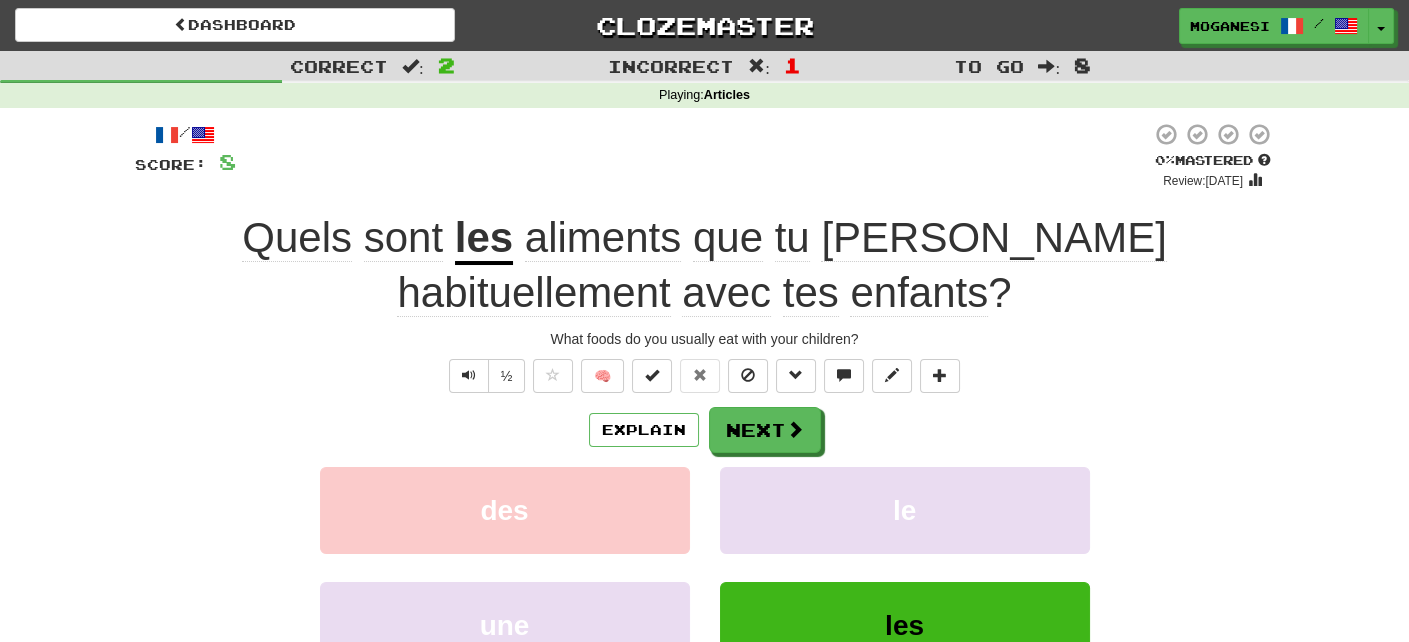 click on "les" at bounding box center [484, 239] 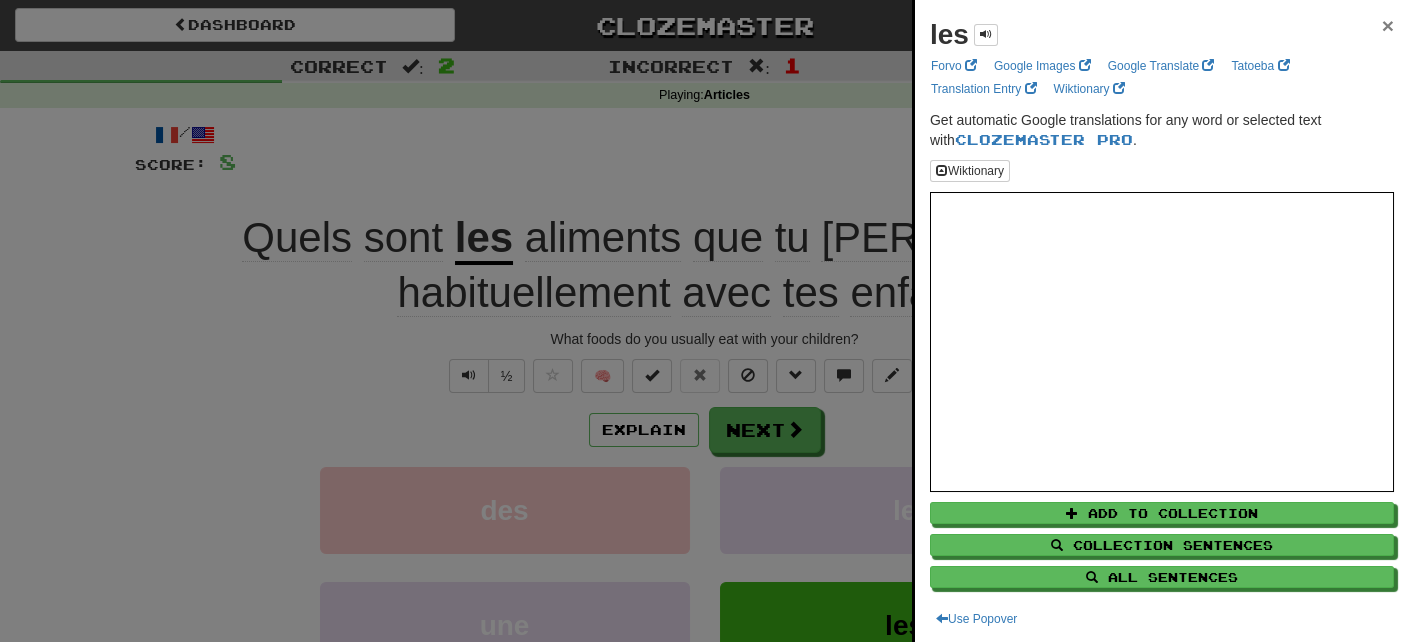 click on "×" at bounding box center (1388, 25) 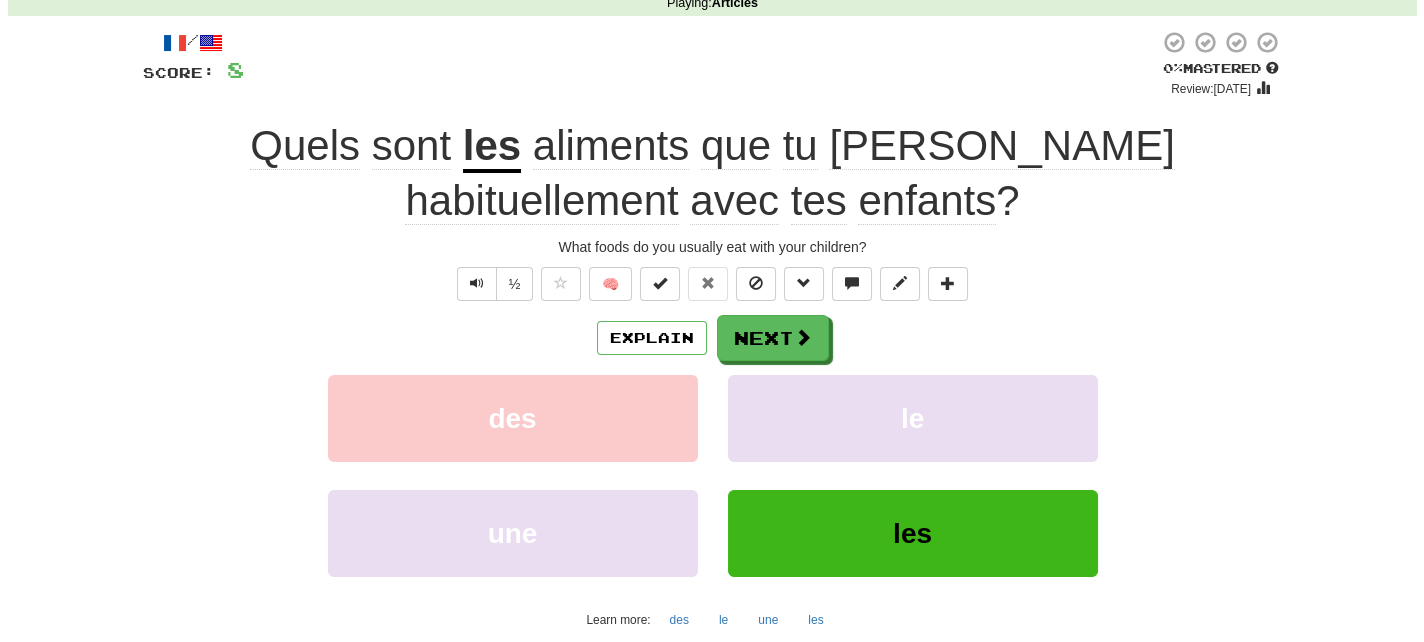 scroll, scrollTop: 0, scrollLeft: 0, axis: both 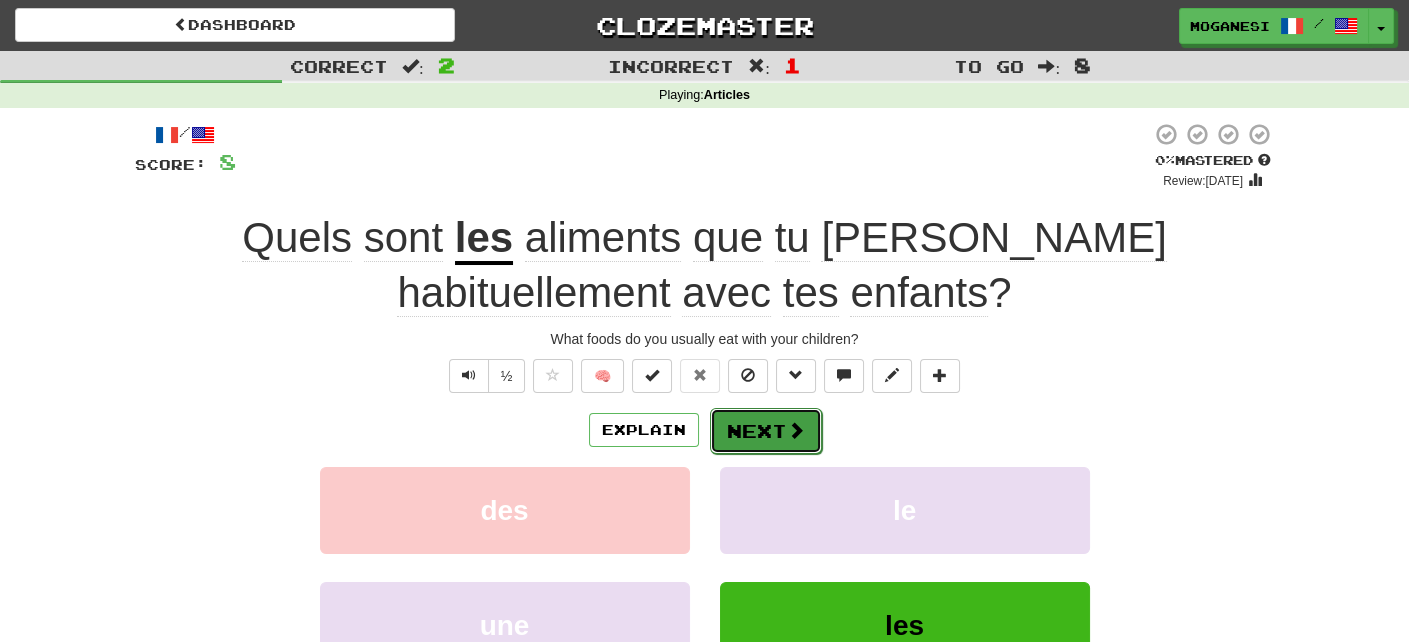 click on "Next" at bounding box center (766, 431) 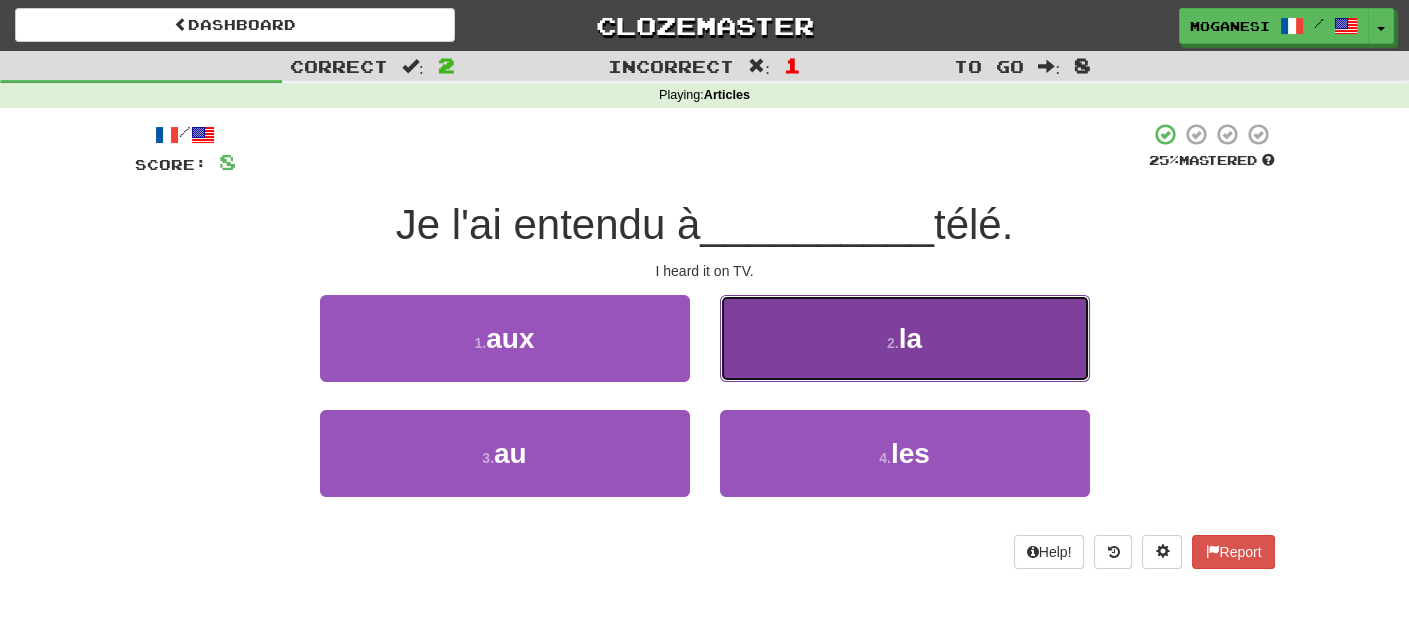click on "la" at bounding box center [910, 338] 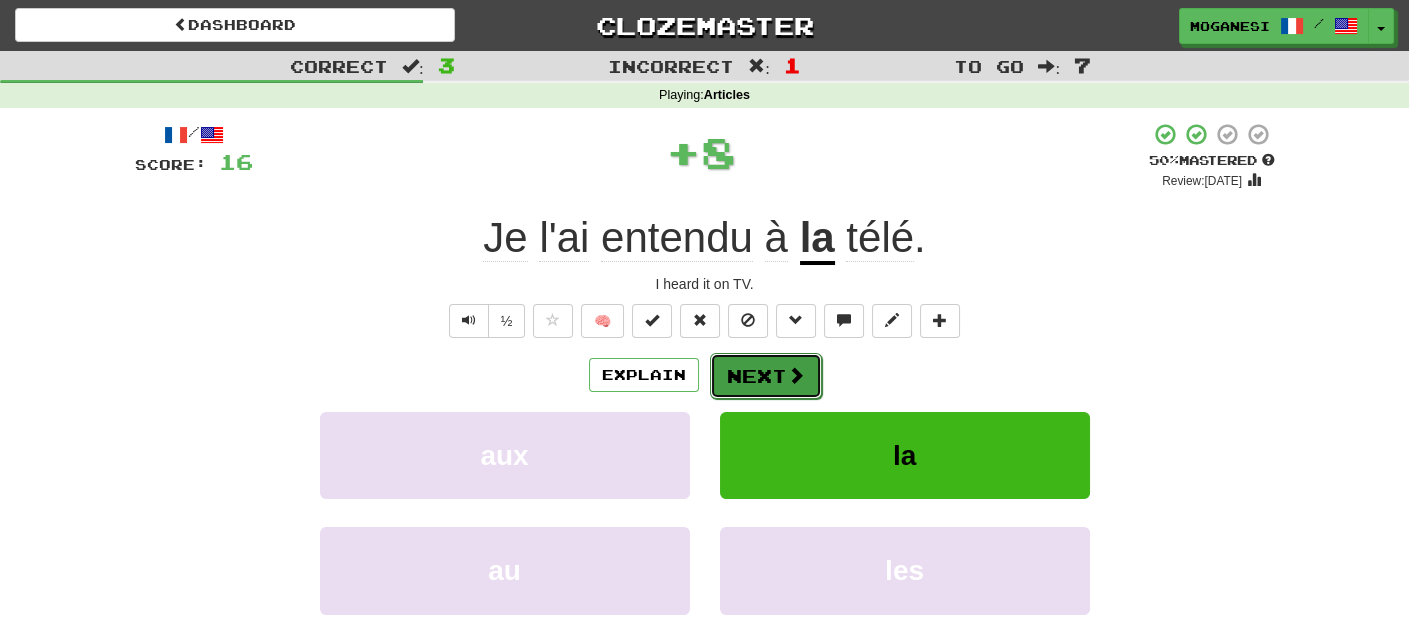 click on "Next" at bounding box center (766, 376) 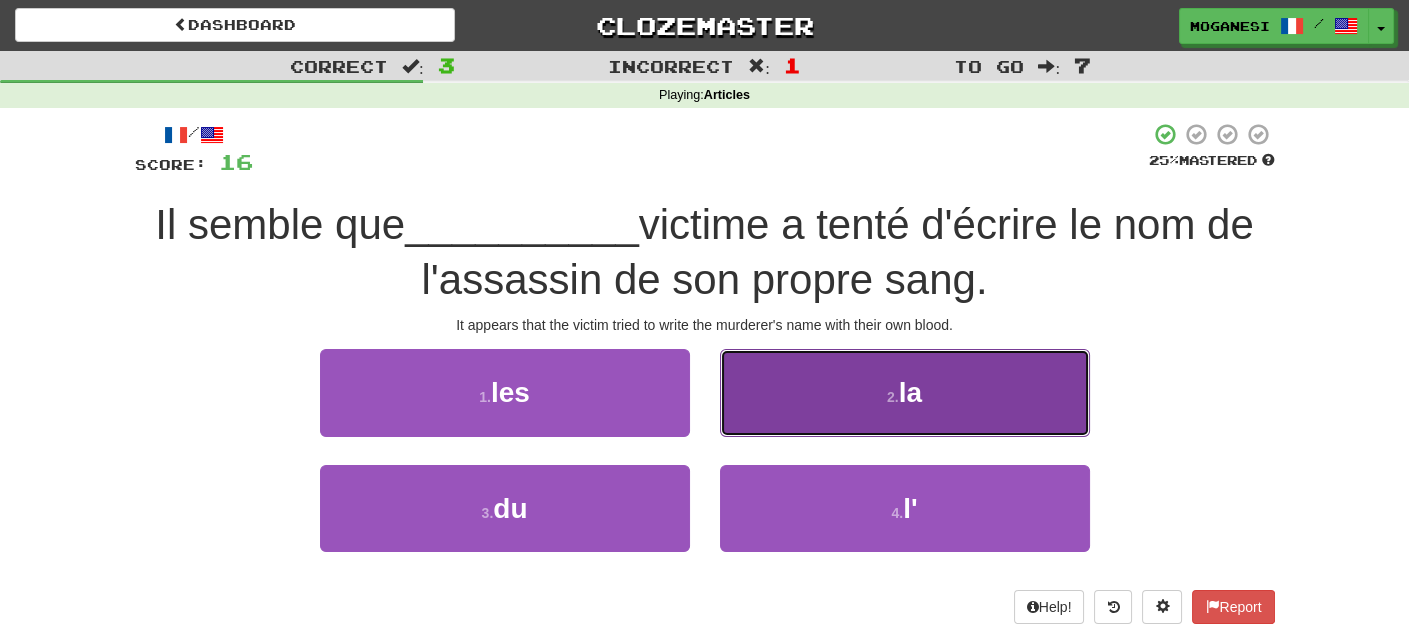 click on "la" at bounding box center [910, 392] 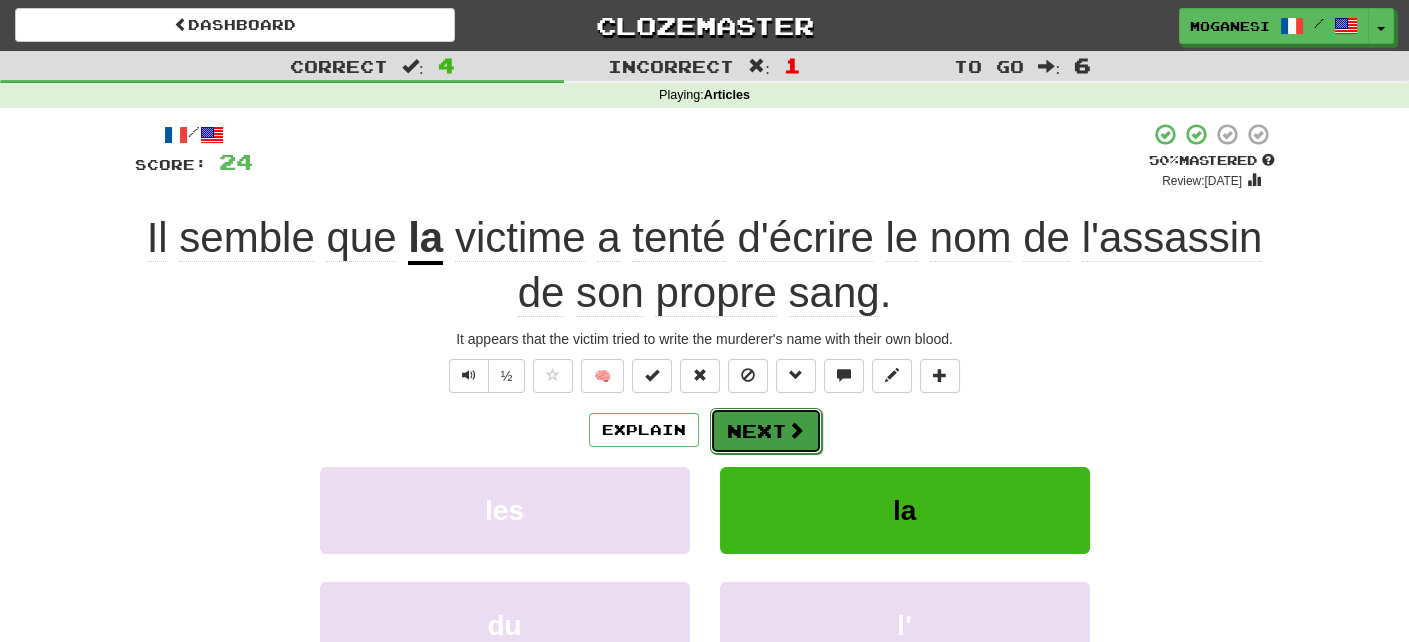 click on "Next" at bounding box center (766, 431) 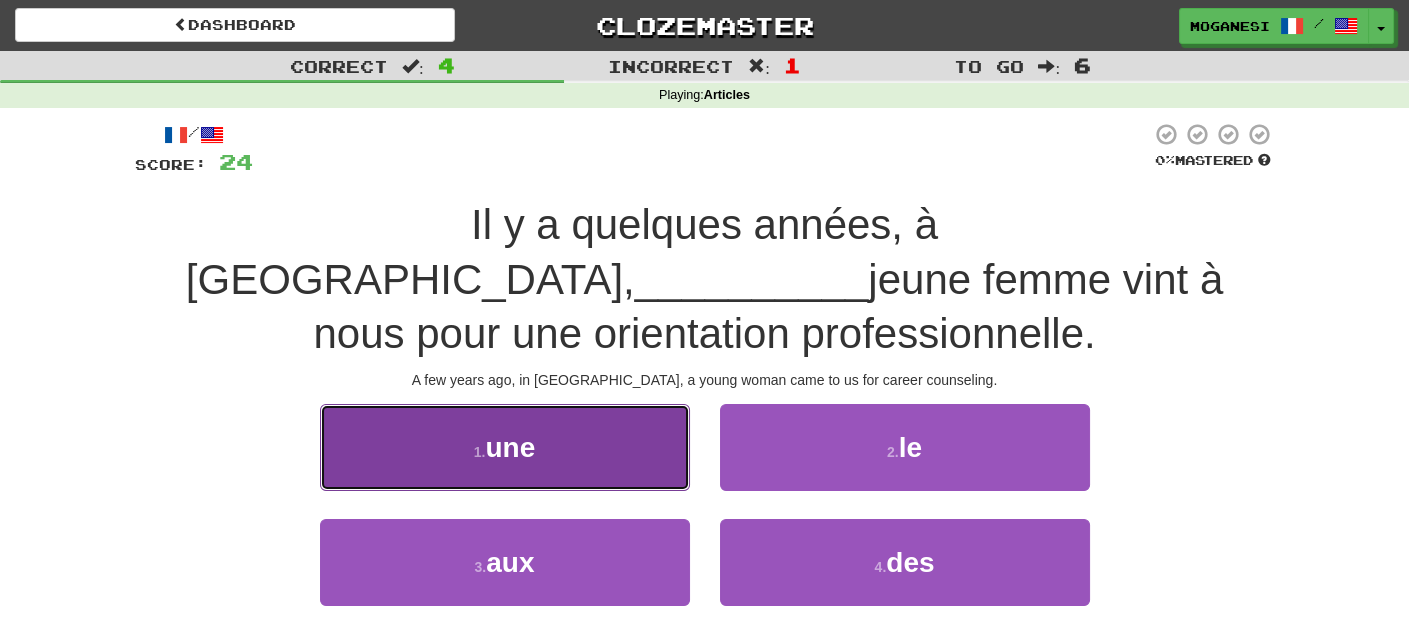 click on "1 .  une" at bounding box center (505, 447) 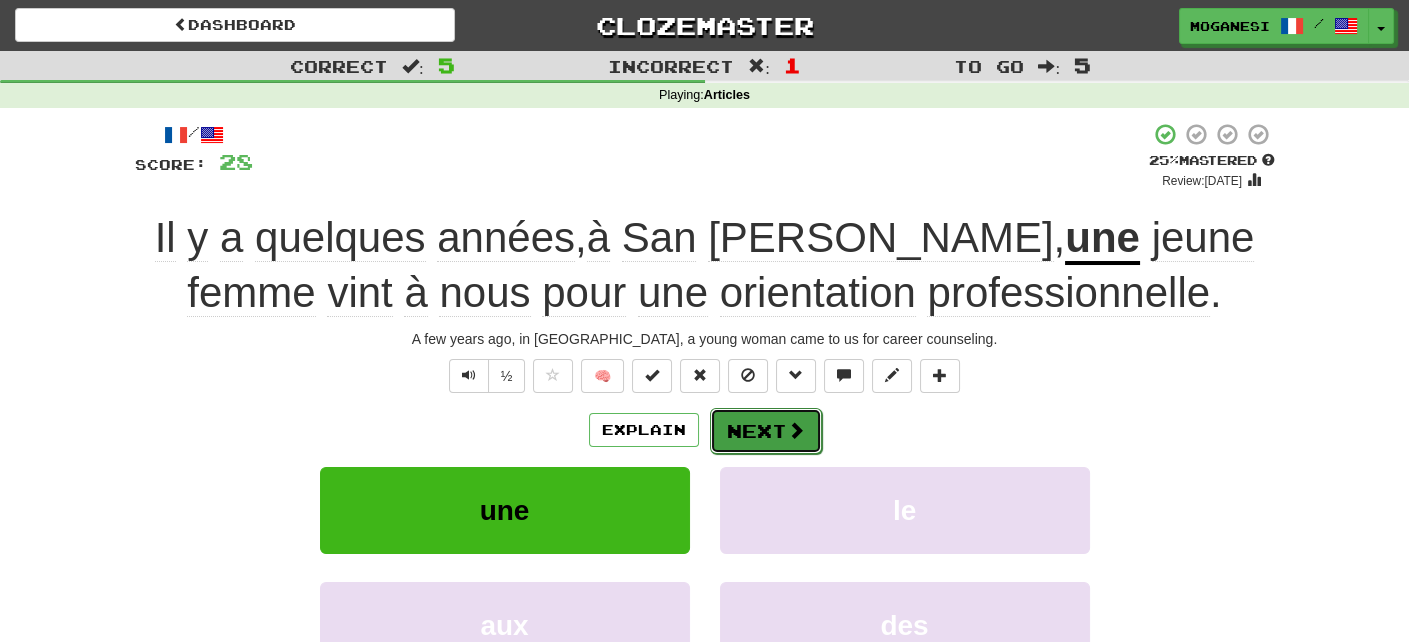 click on "Next" at bounding box center [766, 431] 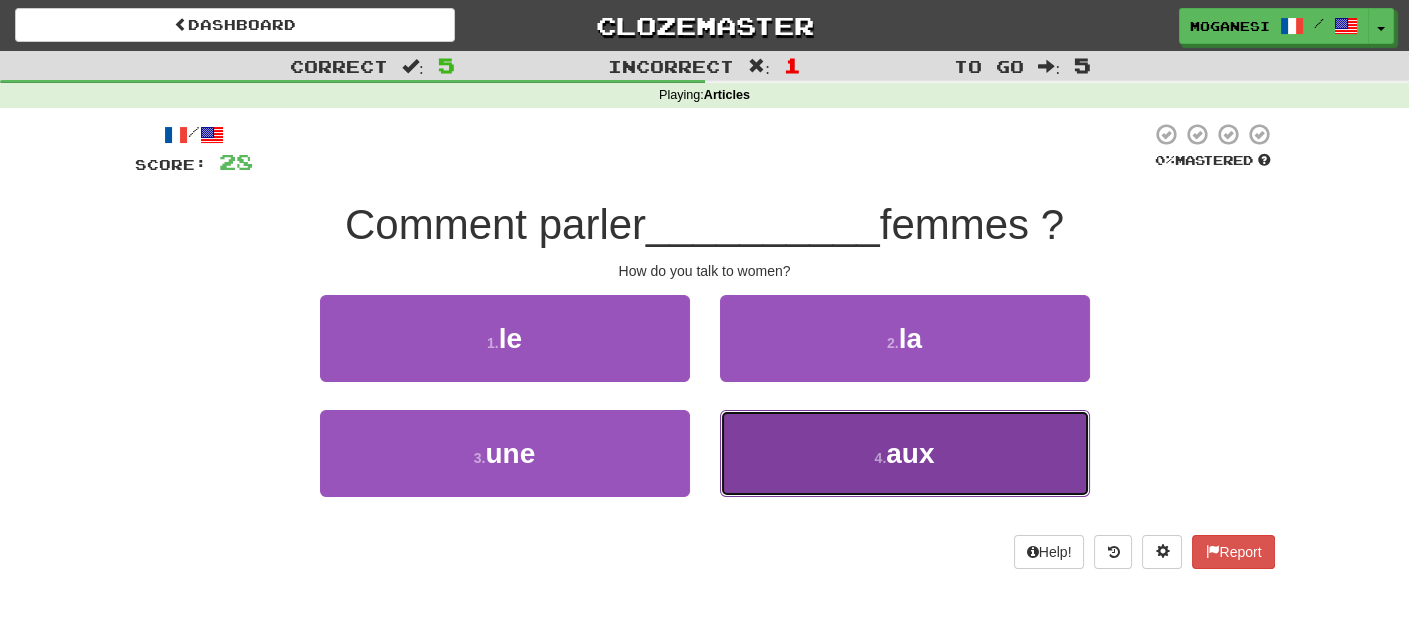 click on "4 .  aux" at bounding box center (905, 453) 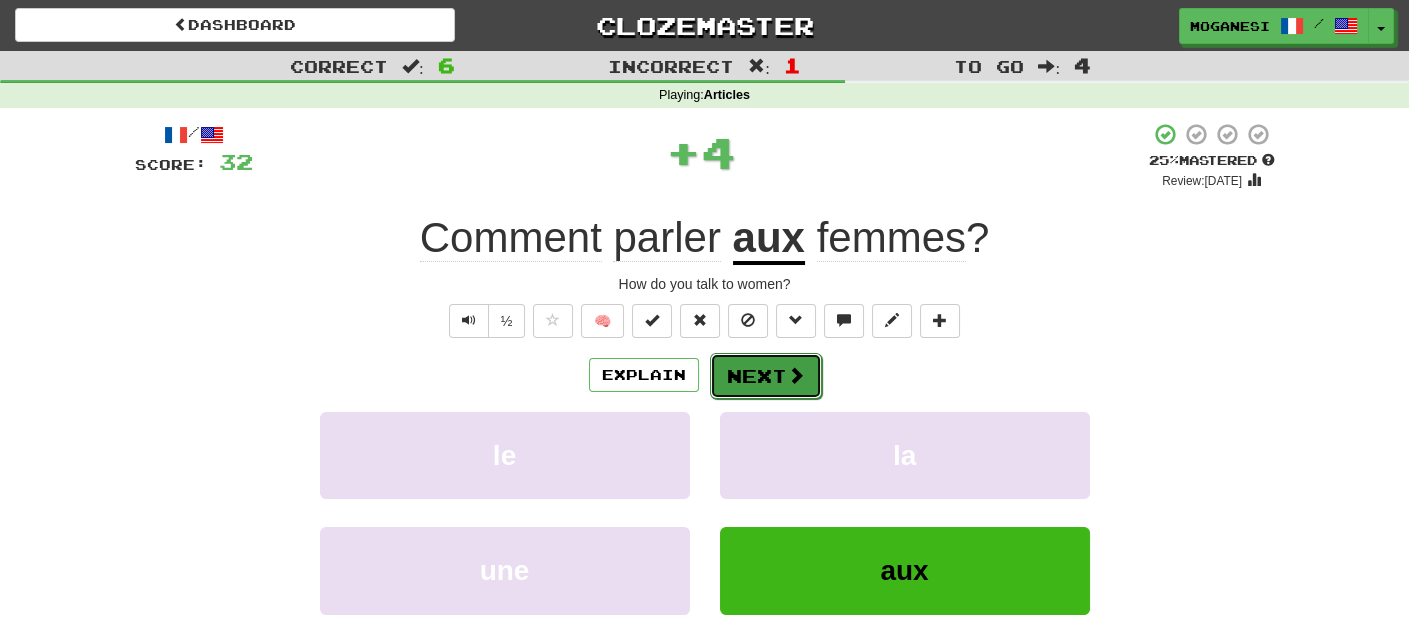 click on "Next" at bounding box center (766, 376) 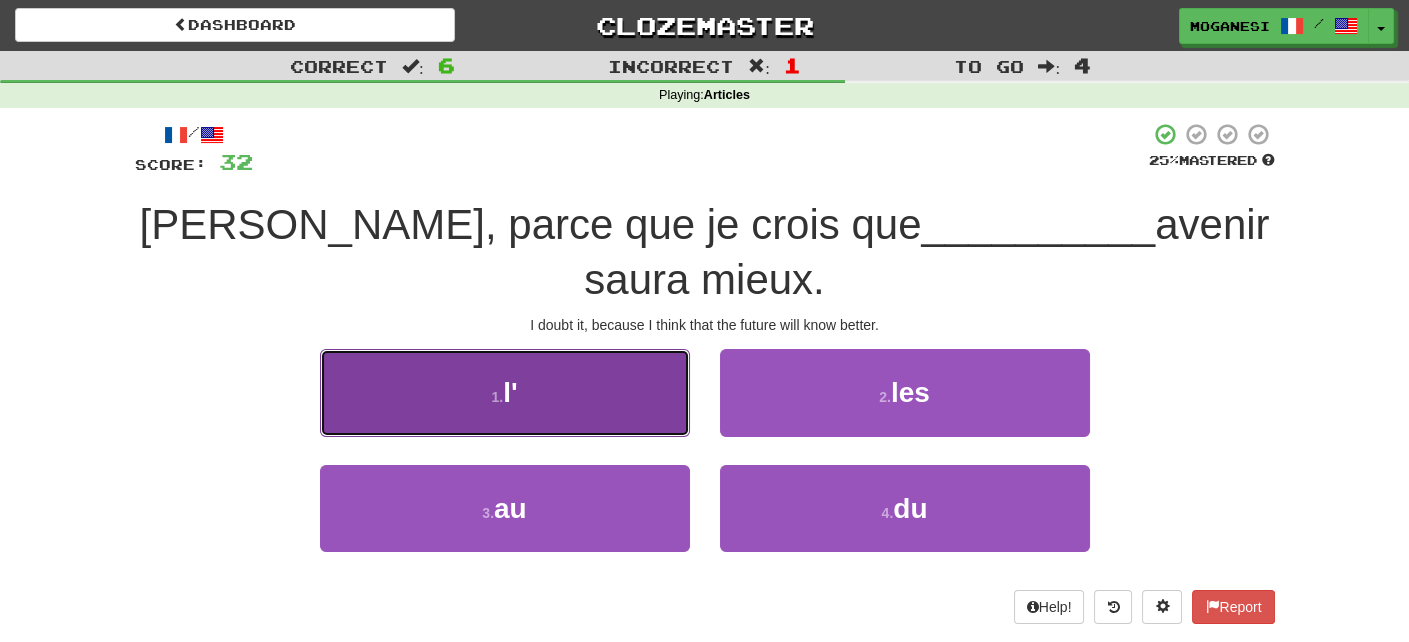 click on "1 .  l'" at bounding box center [505, 392] 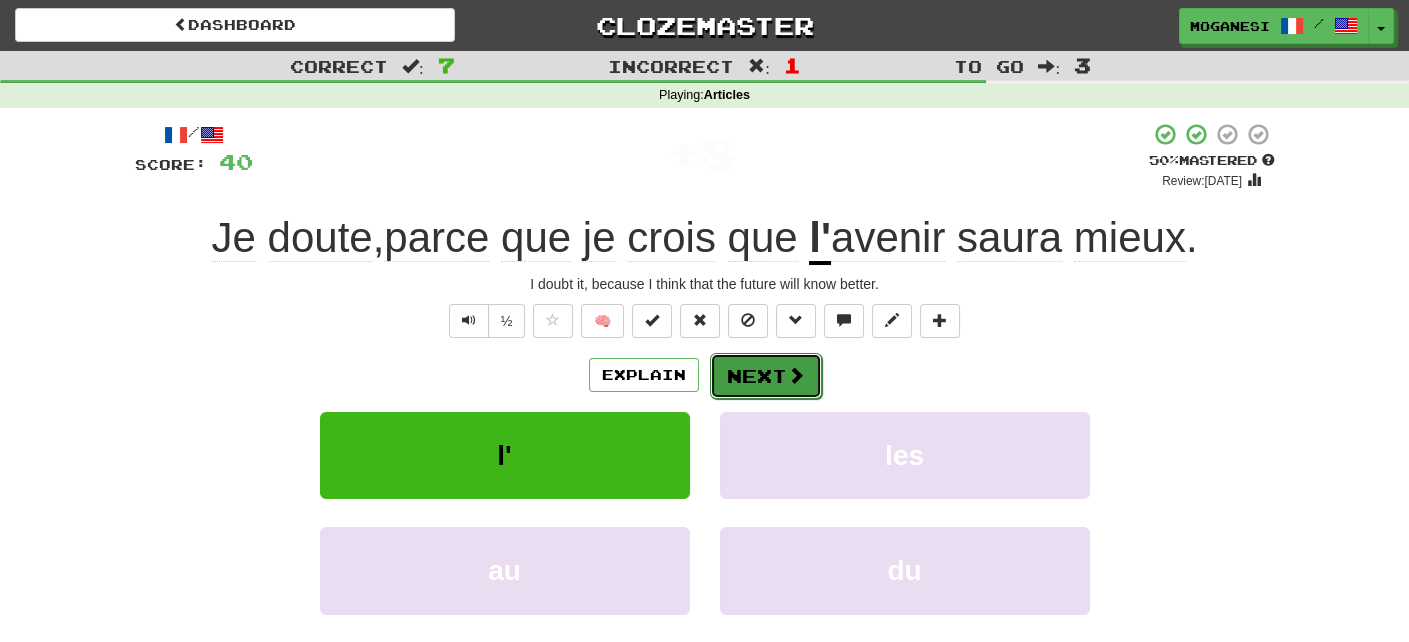 click on "Next" at bounding box center (766, 376) 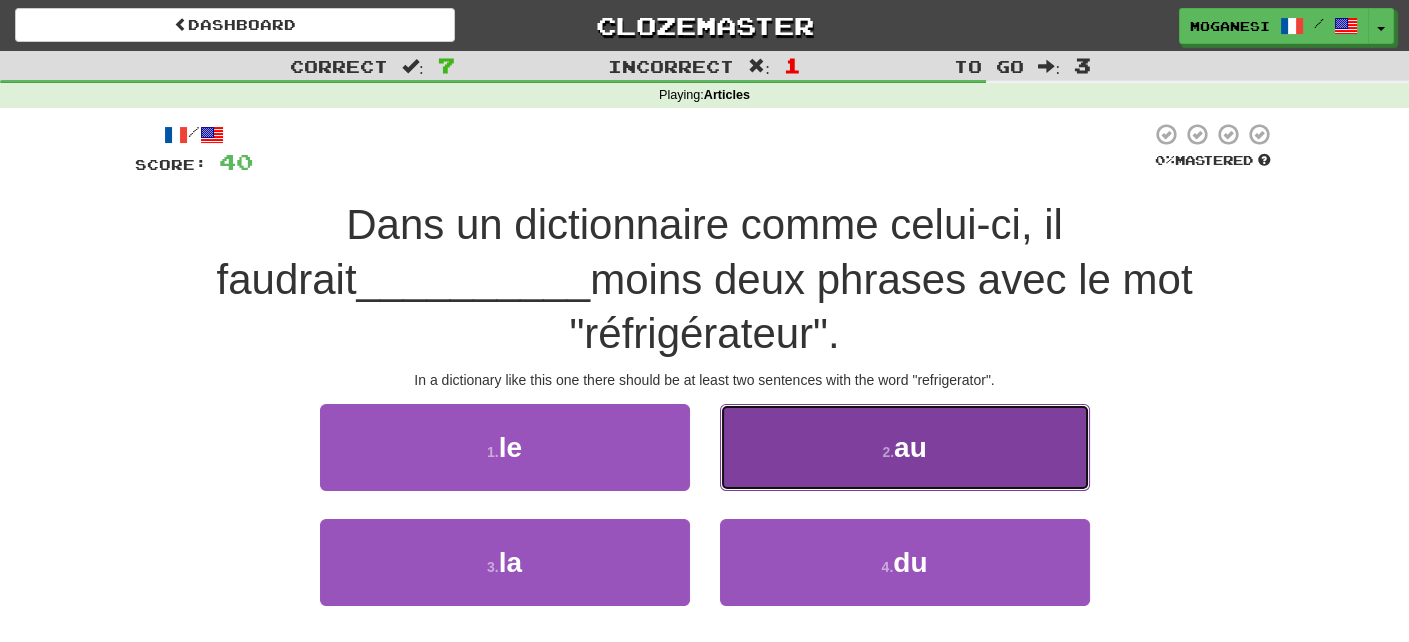 click on "au" at bounding box center (910, 447) 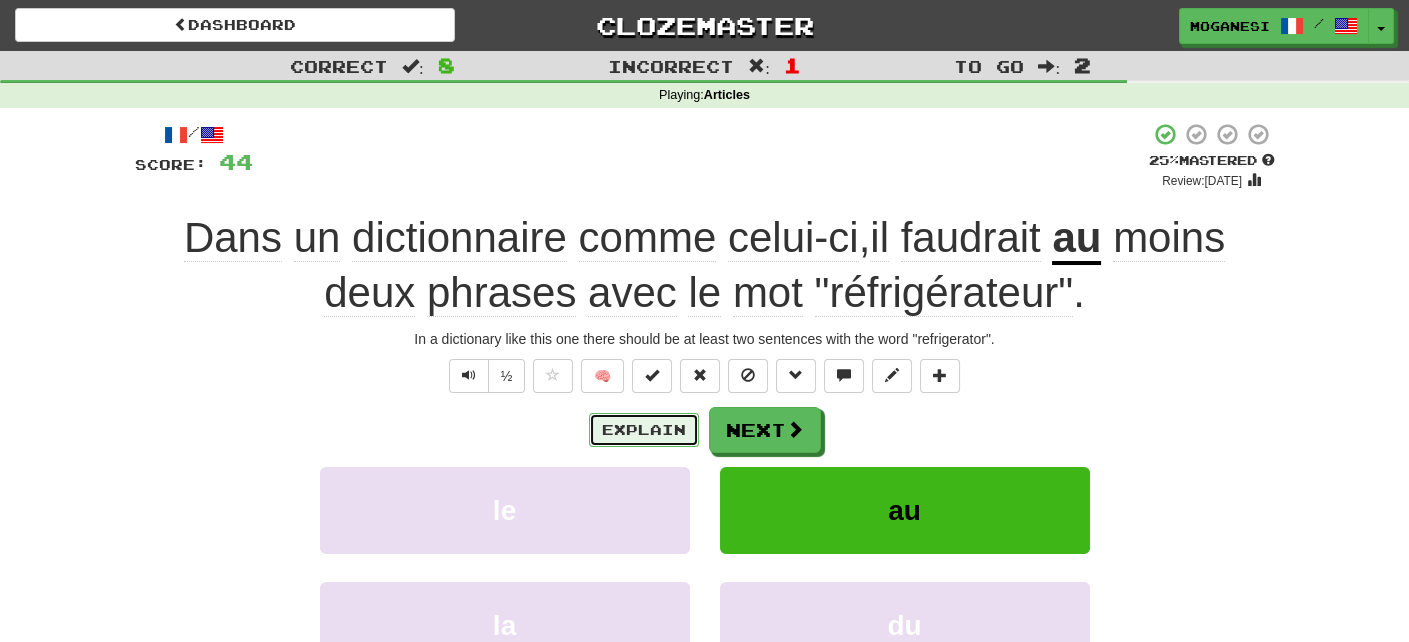 click on "Explain" at bounding box center (644, 430) 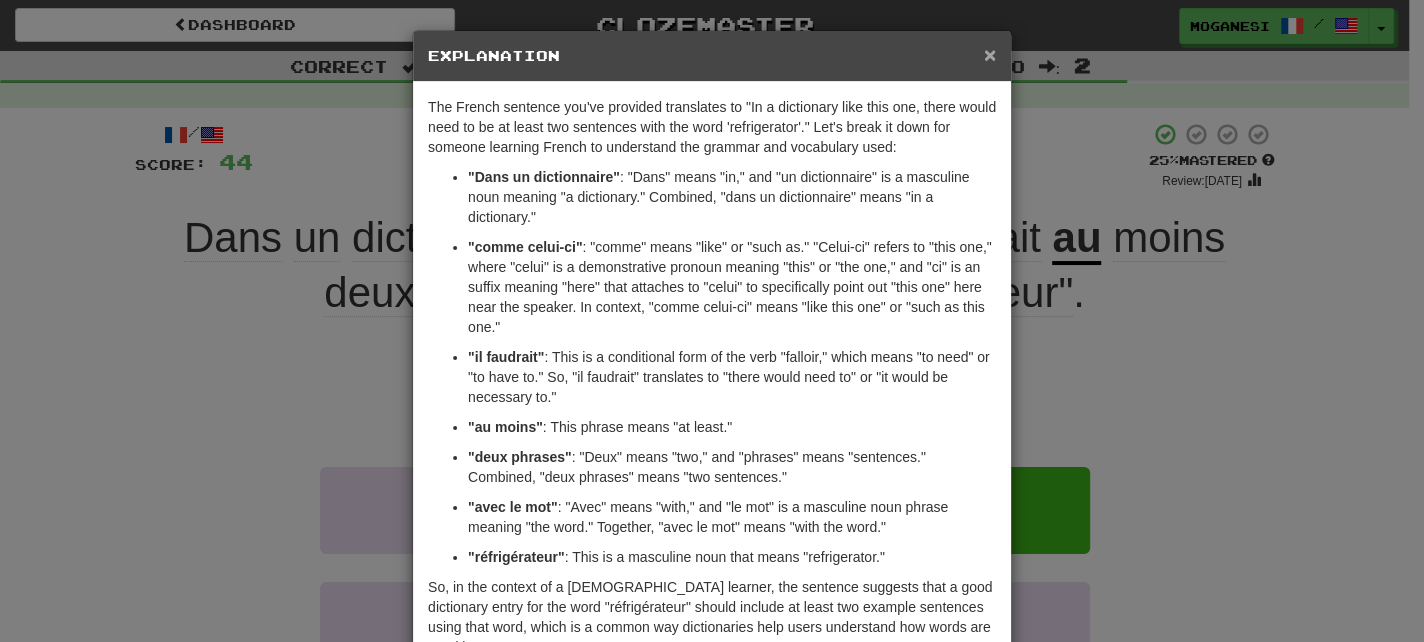 click on "×" at bounding box center [990, 54] 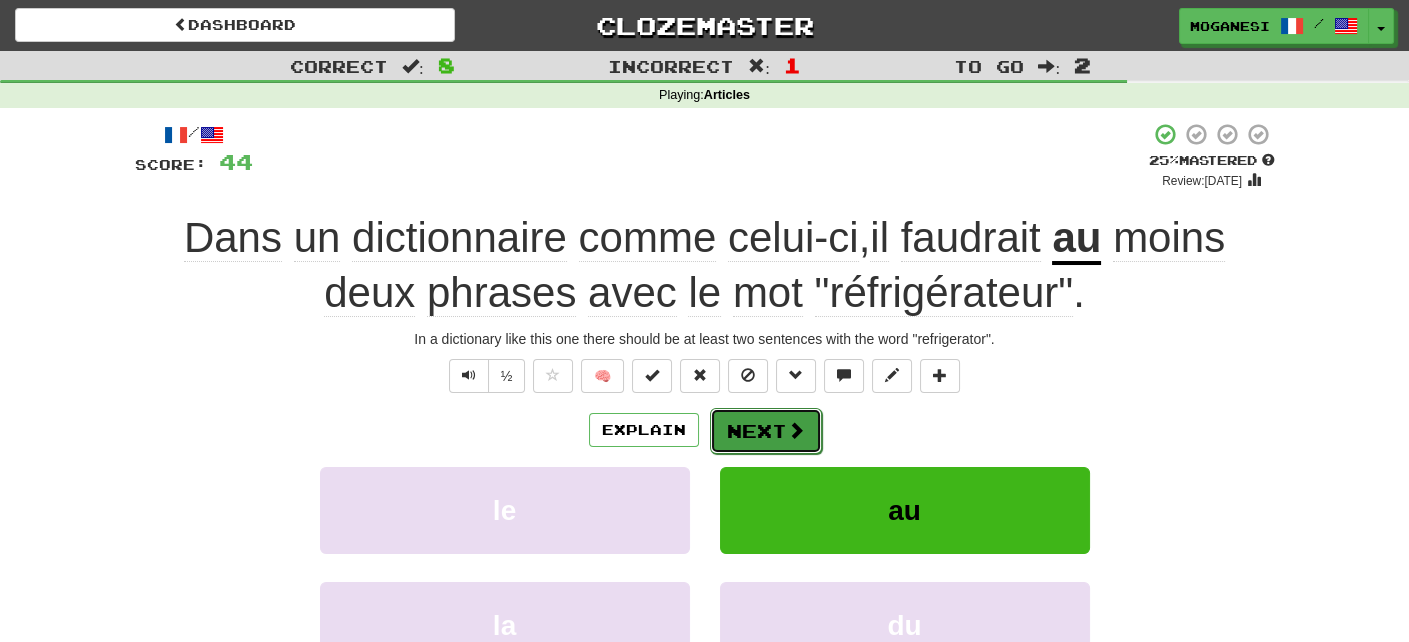 click on "Next" at bounding box center (766, 431) 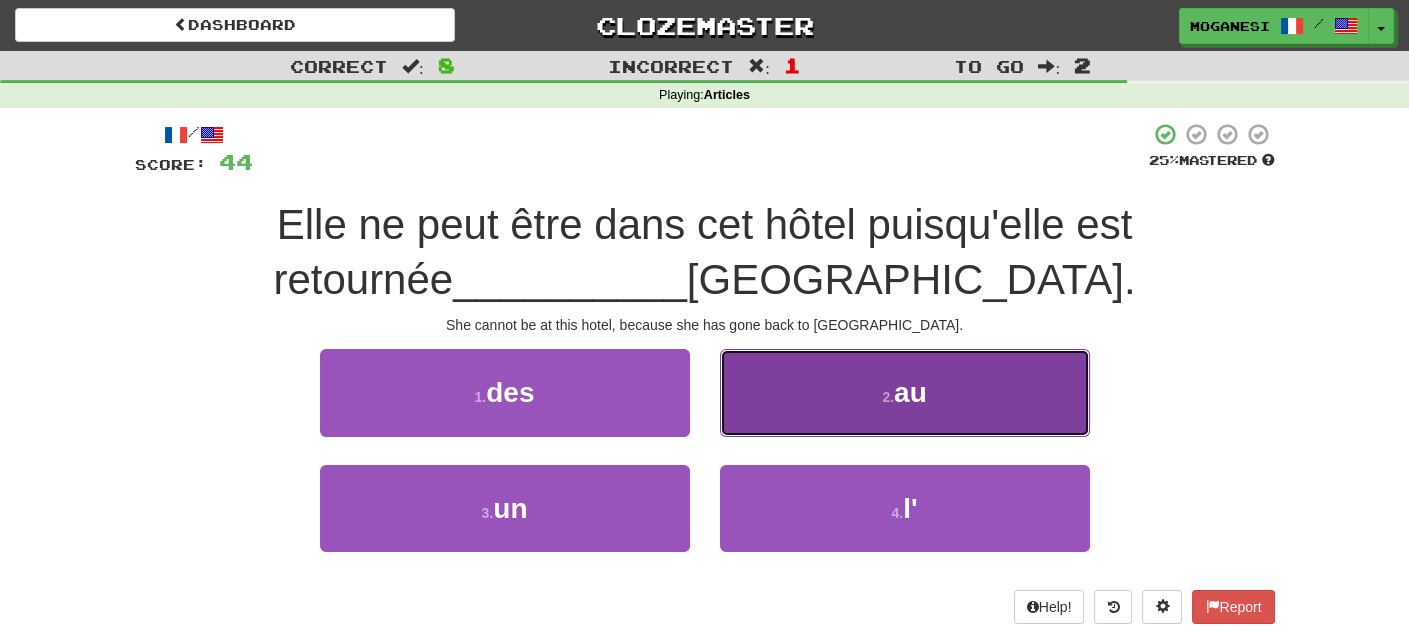 click on "2 .  au" at bounding box center (905, 392) 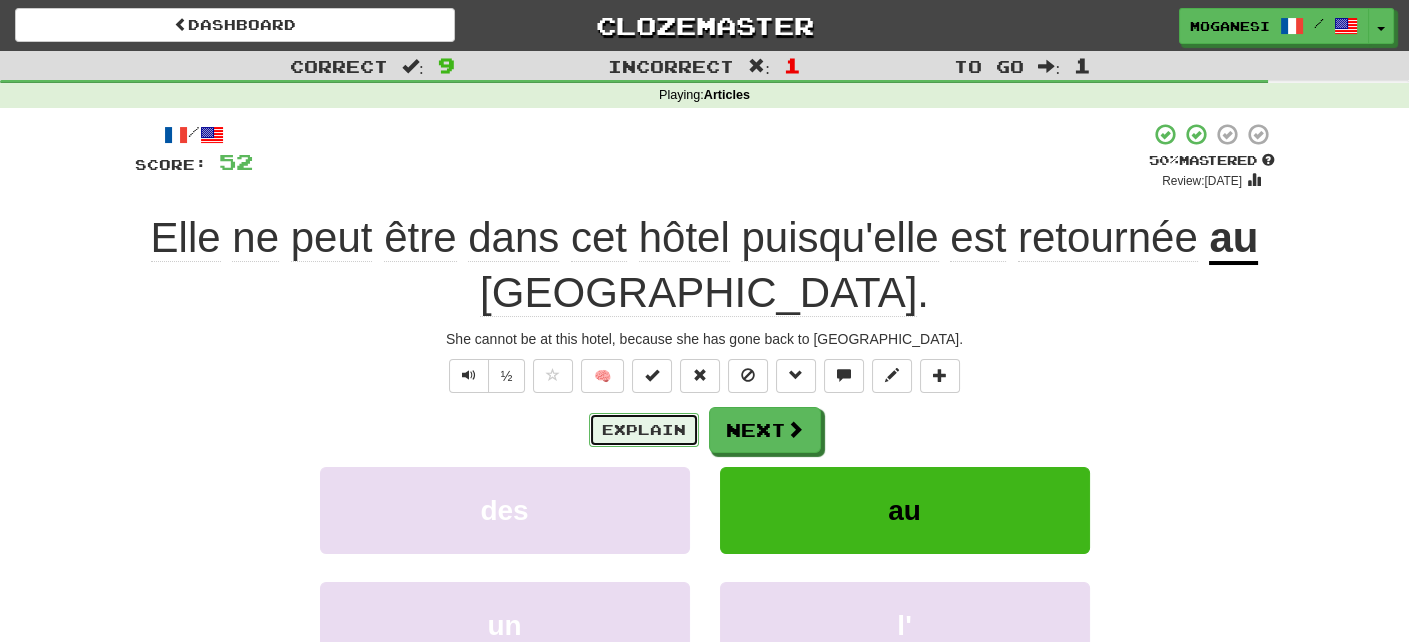 click on "Explain" at bounding box center [644, 430] 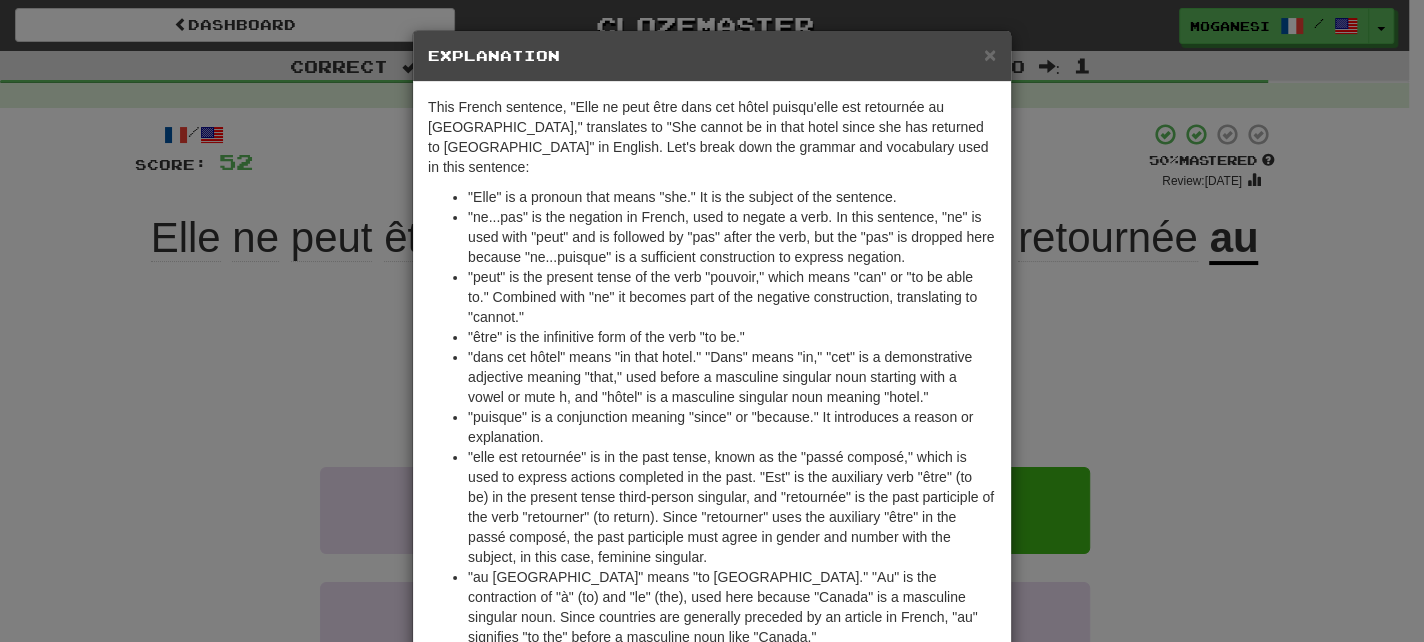 click on "× Explanation This French sentence, "Elle ne peut être dans cet hôtel puisqu'elle est retournée au [GEOGRAPHIC_DATA]," translates to "She cannot be in that hotel since she has returned to [GEOGRAPHIC_DATA]" in English. Let's break down the grammar and vocabulary used in this sentence:
"Elle" is a pronoun that means "she." It is the subject of the sentence.
"ne...pas" is the negation in French, used to negate a verb. In this sentence, "ne" is used with "peut" and is followed by "pas" after the verb, but the "pas" is dropped here because "ne...puisque" is a sufficient construction to express negation.
"peut" is the present tense of the verb "pouvoir," which means "can" or "to be able to." Combined with "ne" it becomes part of the negative construction, translating to "cannot."
"être" is the infinitive form of the verb "to be."
"puisque" is a conjunction meaning "since" or "because." It introduces a reason or explanation.
In beta. Generated by ChatGPT. Like it? Hate it?  Let us know ! Close" at bounding box center [712, 321] 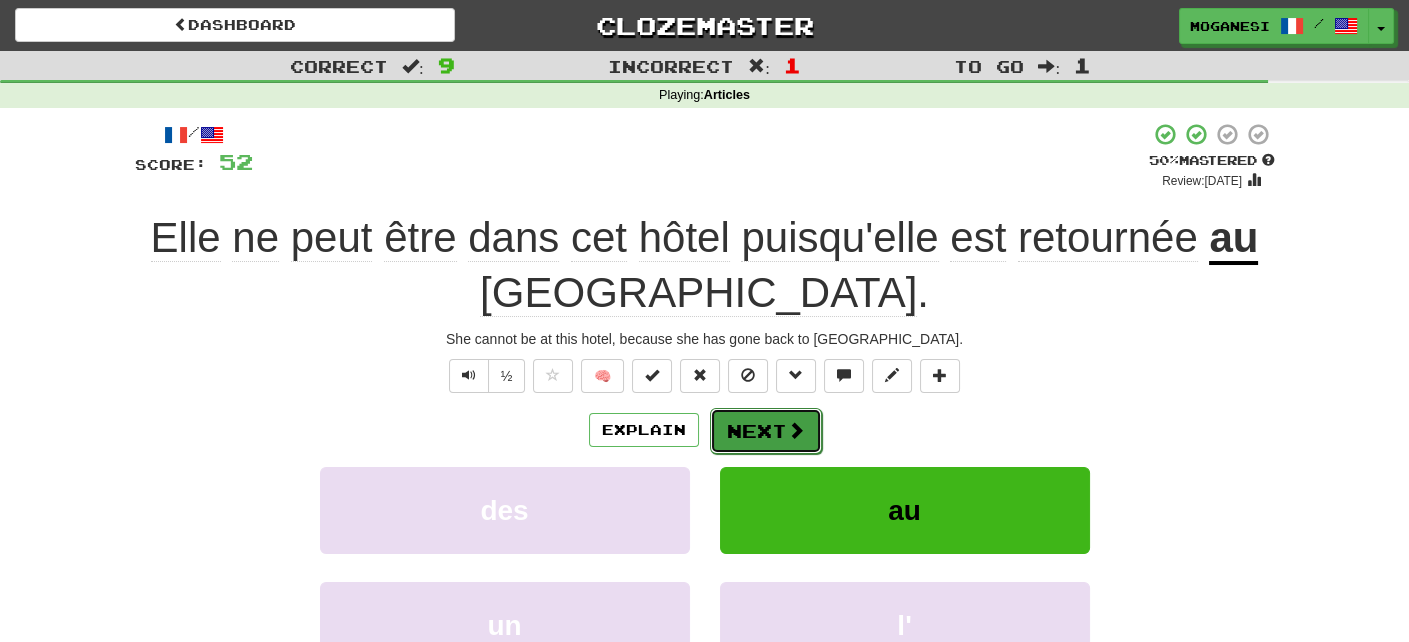 click on "Next" at bounding box center (766, 431) 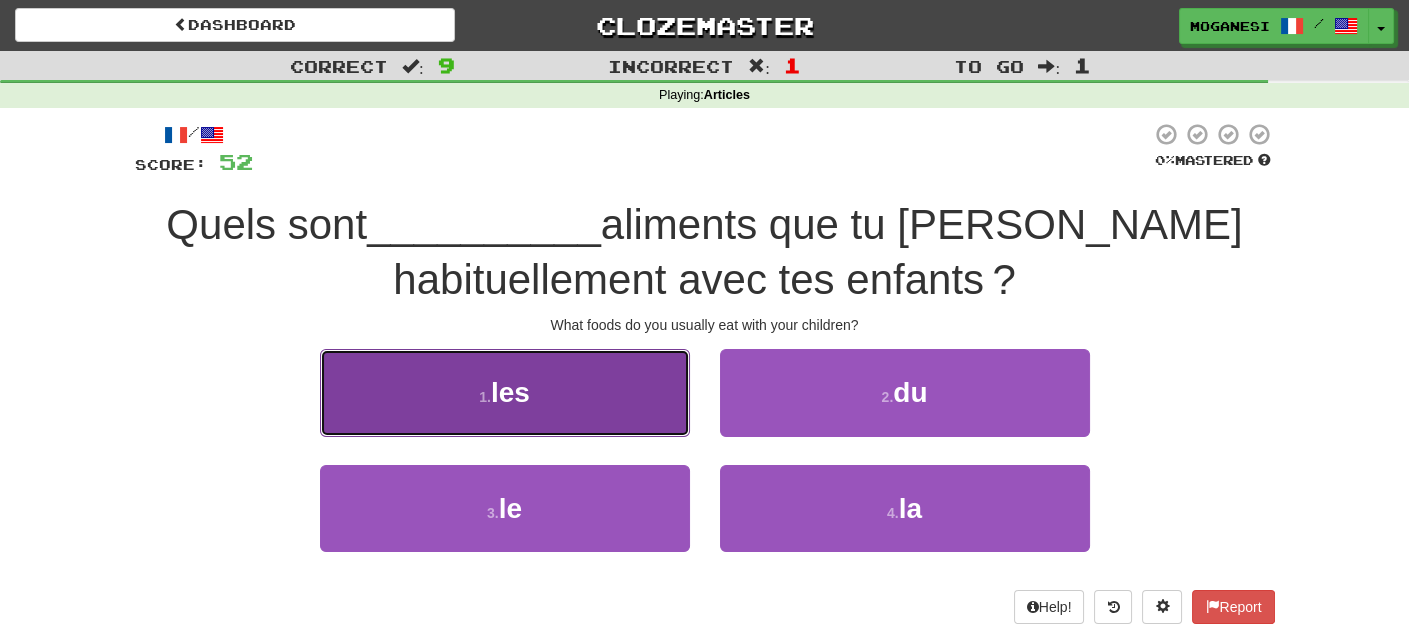 click on "1 .  les" at bounding box center [505, 392] 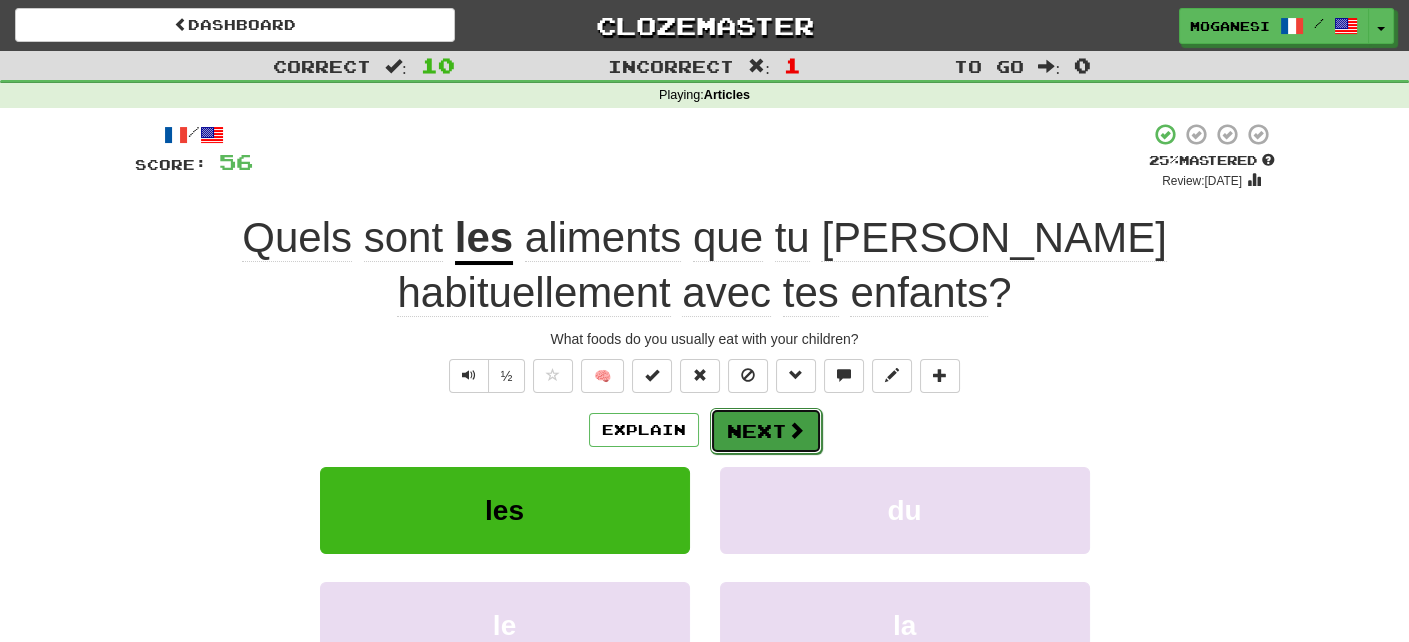 click on "Next" at bounding box center [766, 431] 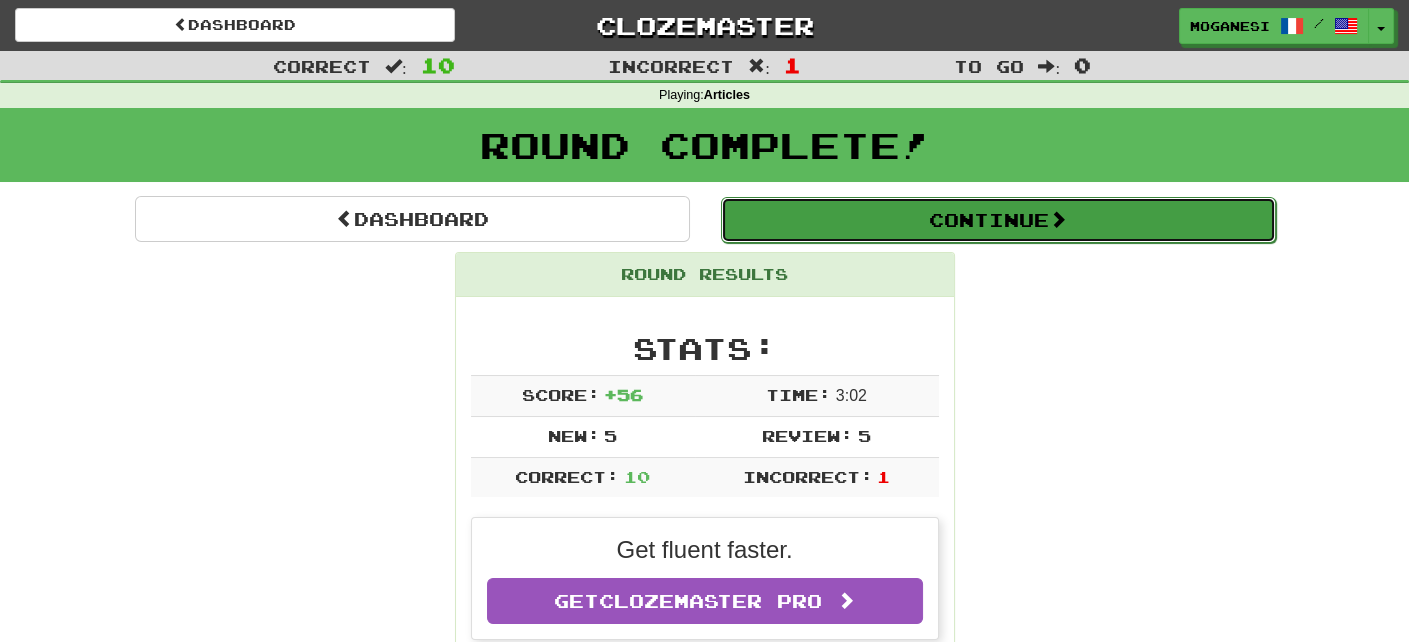 click on "Continue" at bounding box center (998, 220) 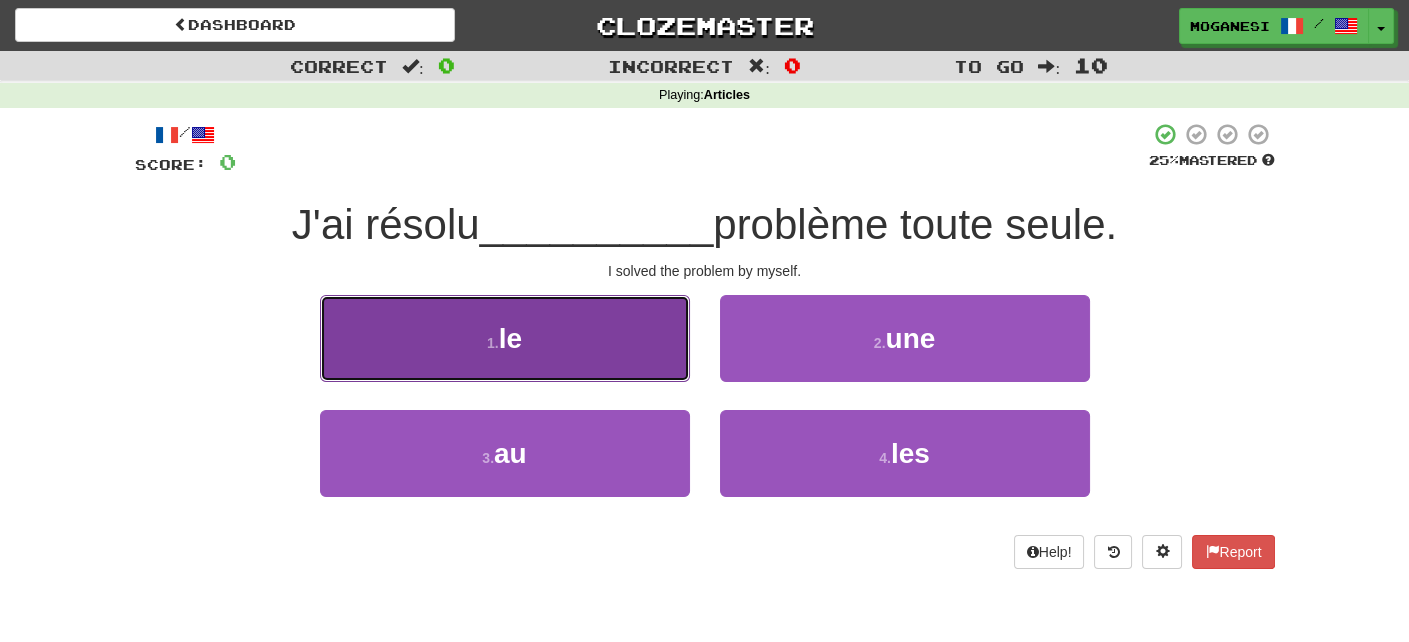 click on "1 .  le" at bounding box center [505, 338] 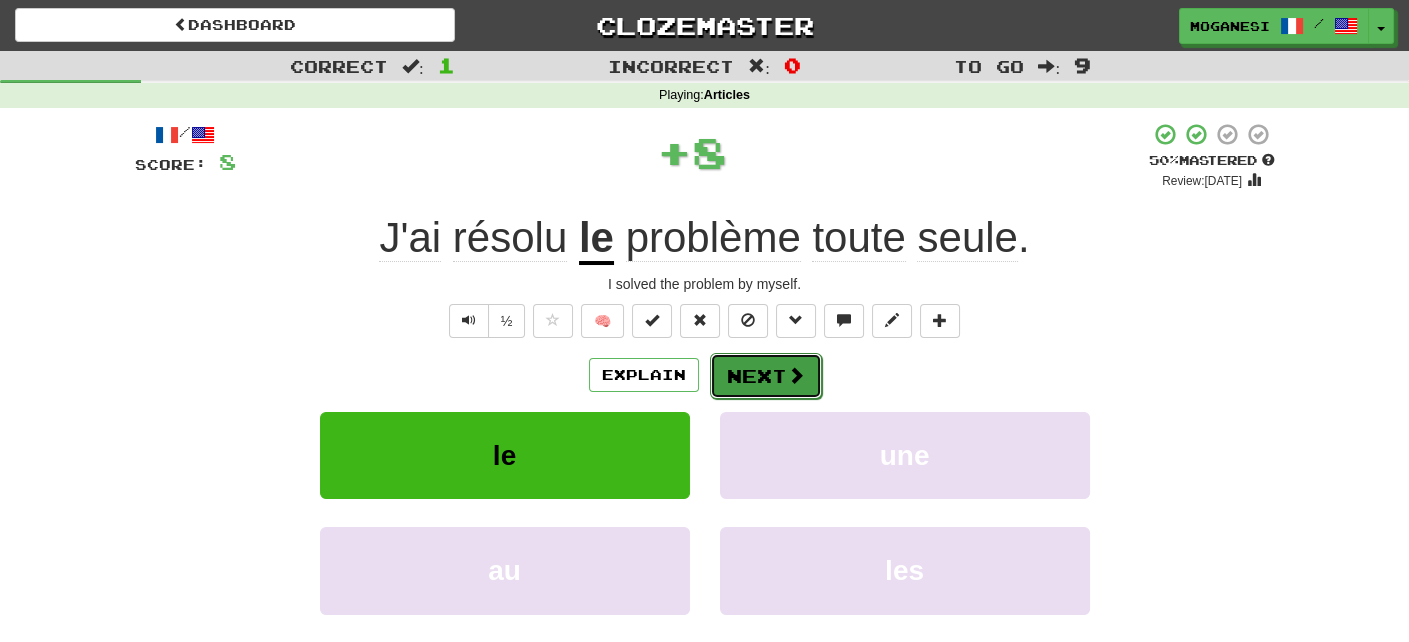 click on "Next" at bounding box center (766, 376) 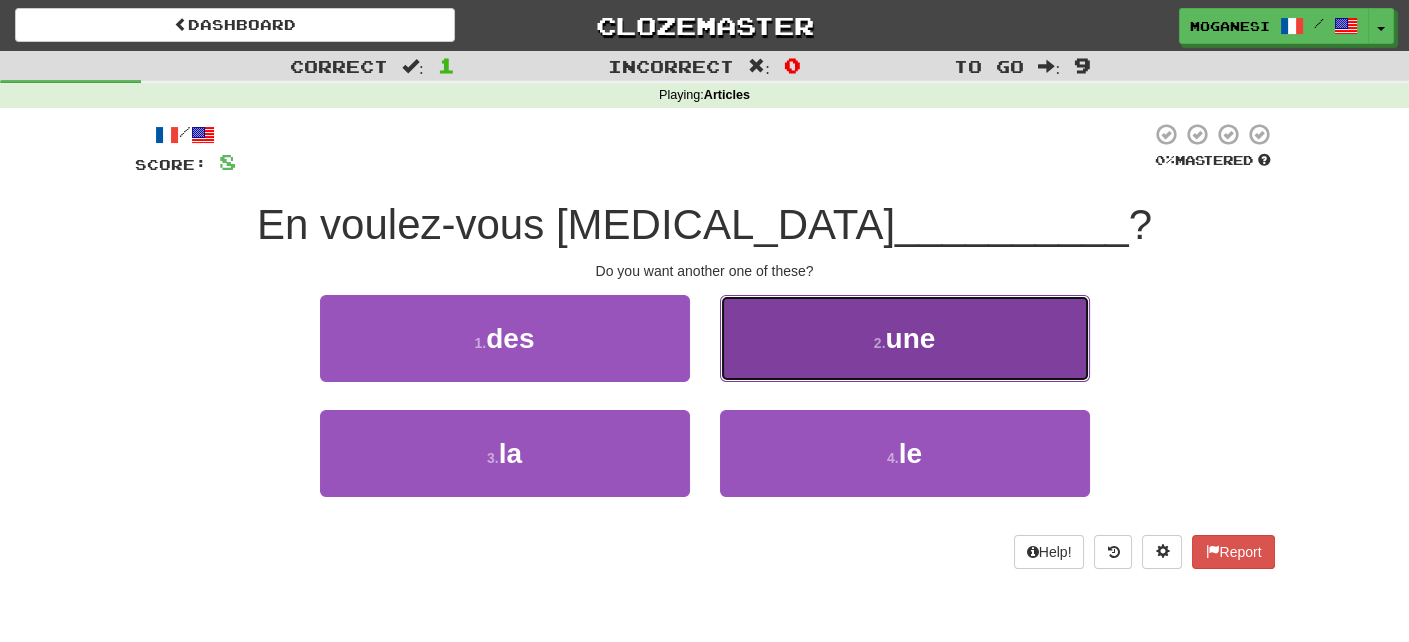 click on "2 ." at bounding box center (880, 343) 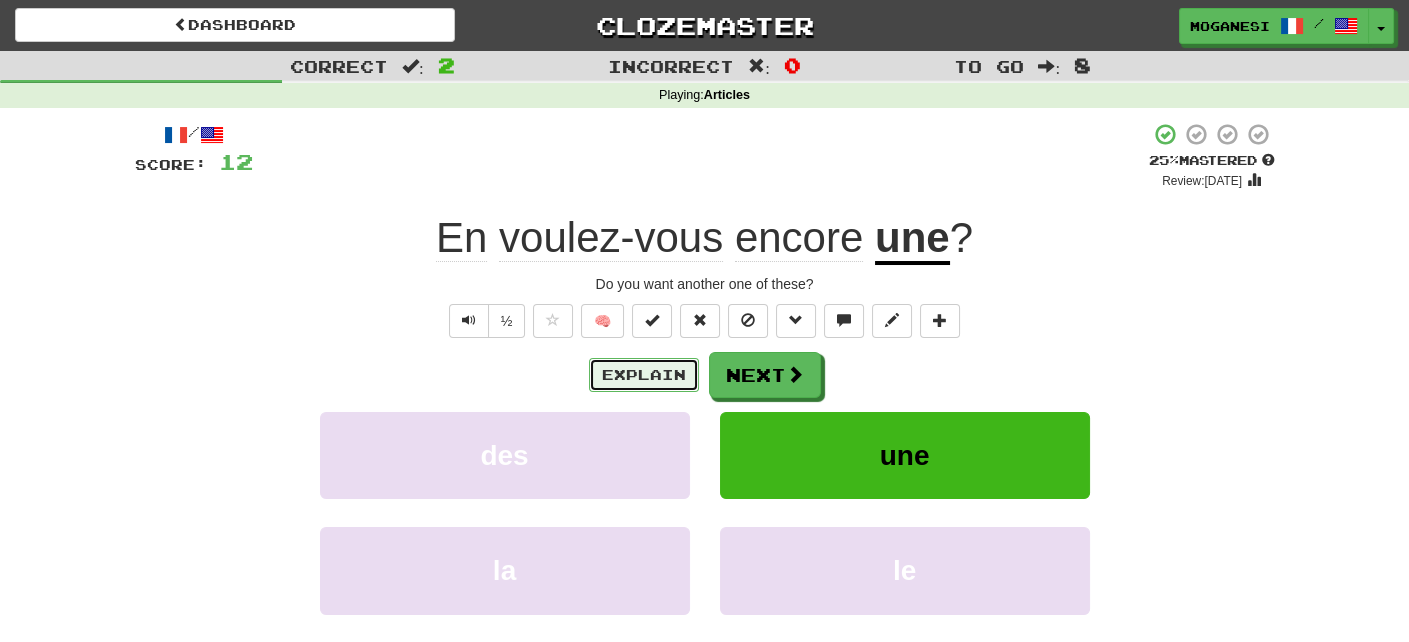 click on "Explain" at bounding box center [644, 375] 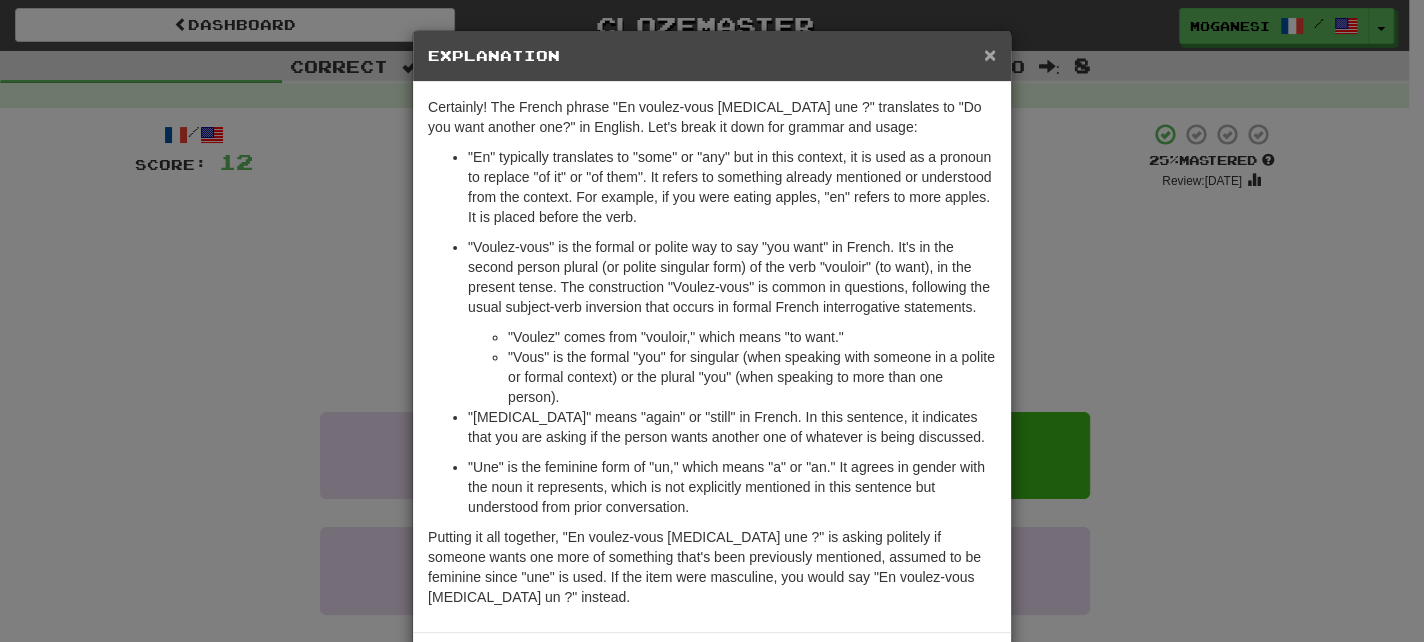 click on "×" at bounding box center [990, 54] 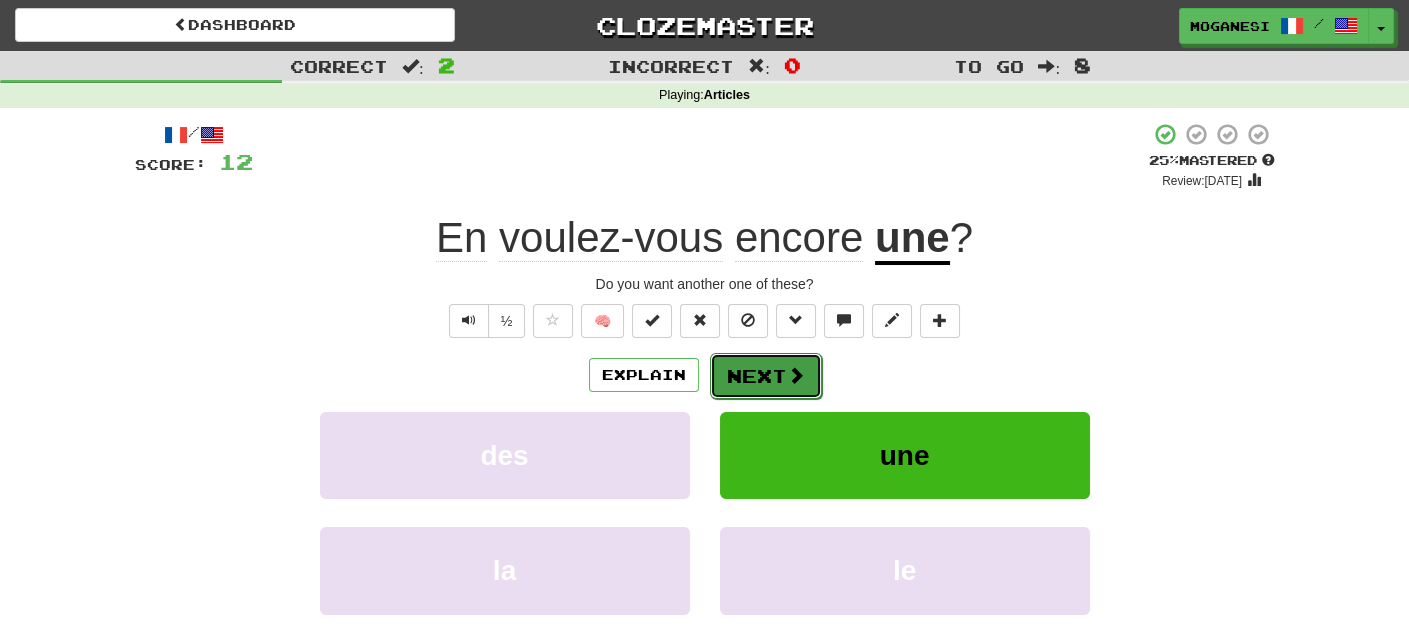 click on "Next" at bounding box center (766, 376) 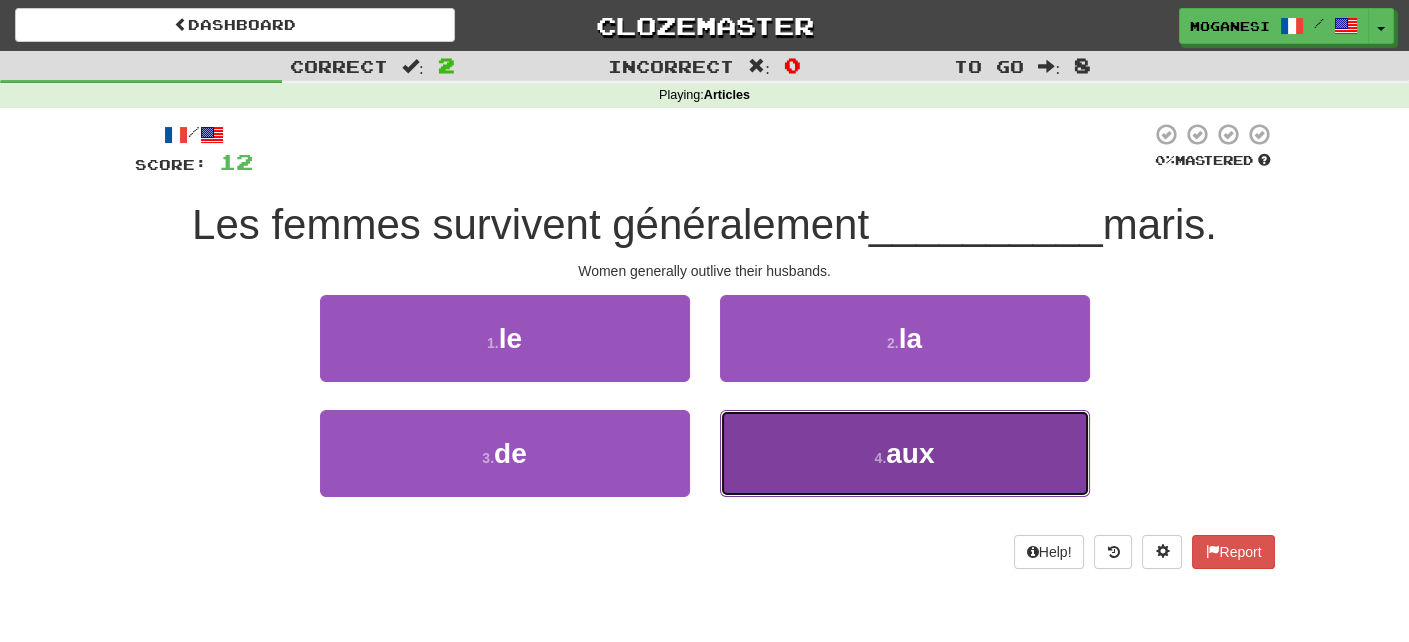 click on "aux" at bounding box center [910, 453] 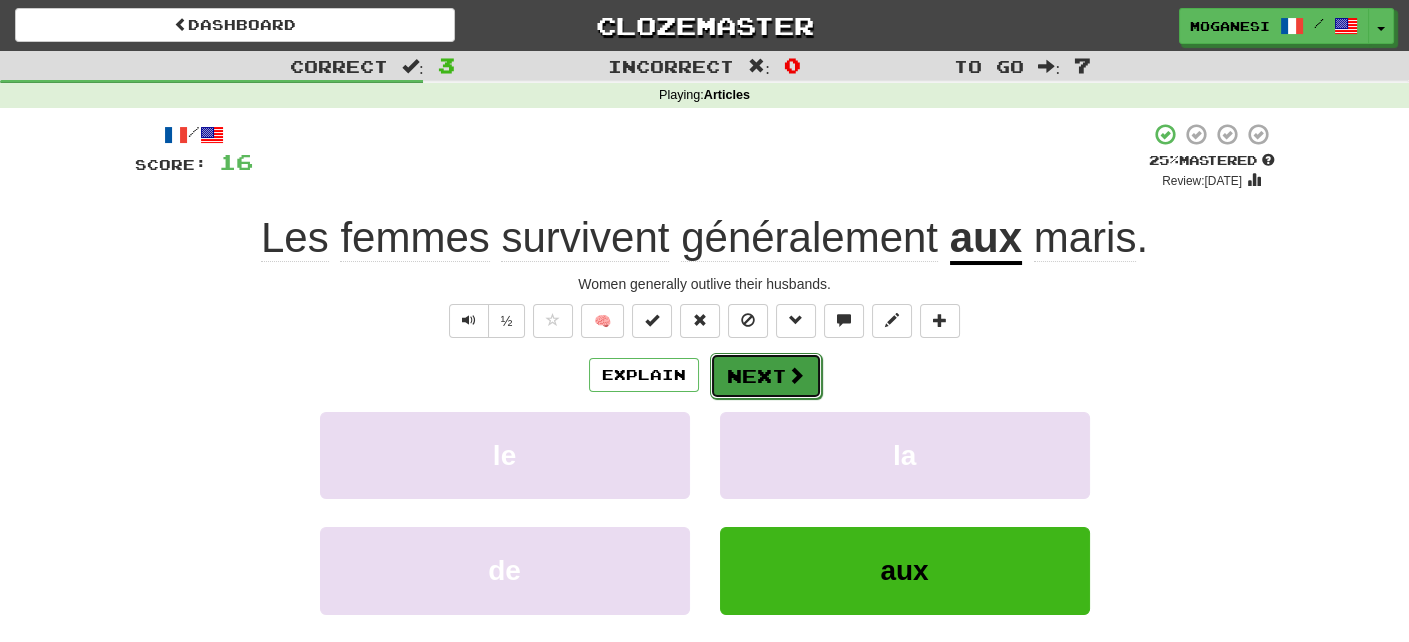 click on "Next" at bounding box center (766, 376) 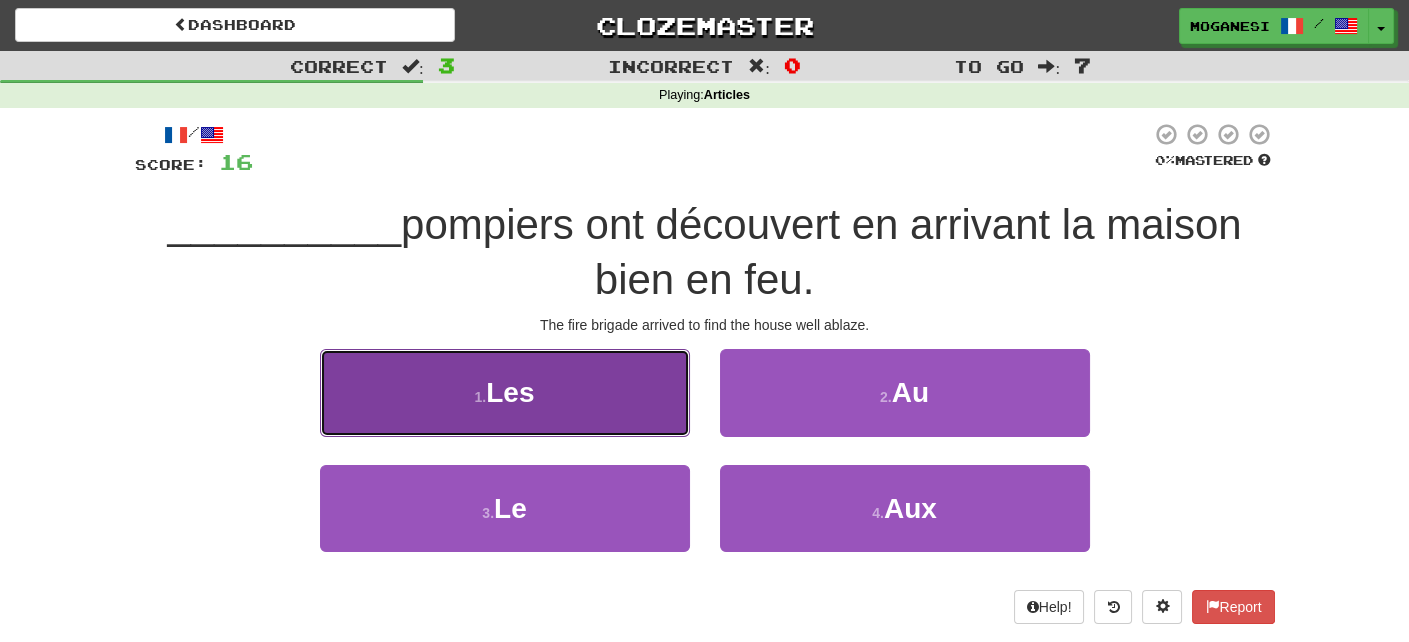 click on "Les" at bounding box center (510, 392) 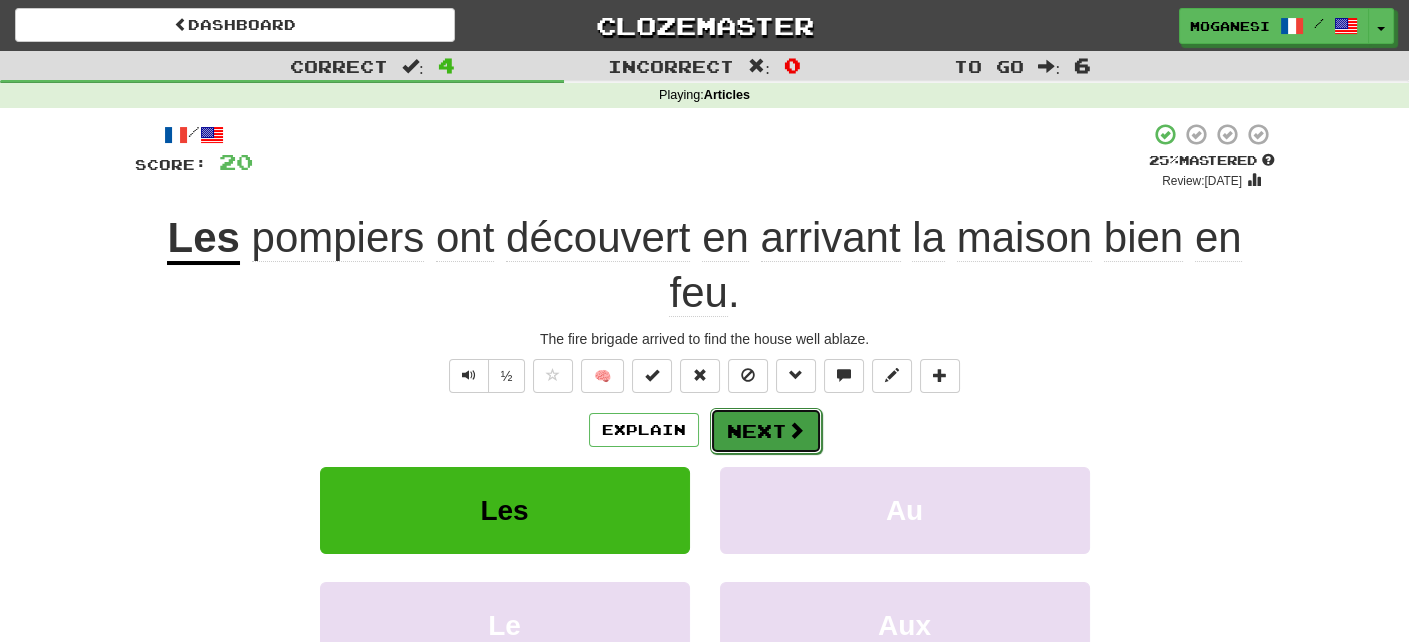 click at bounding box center [796, 430] 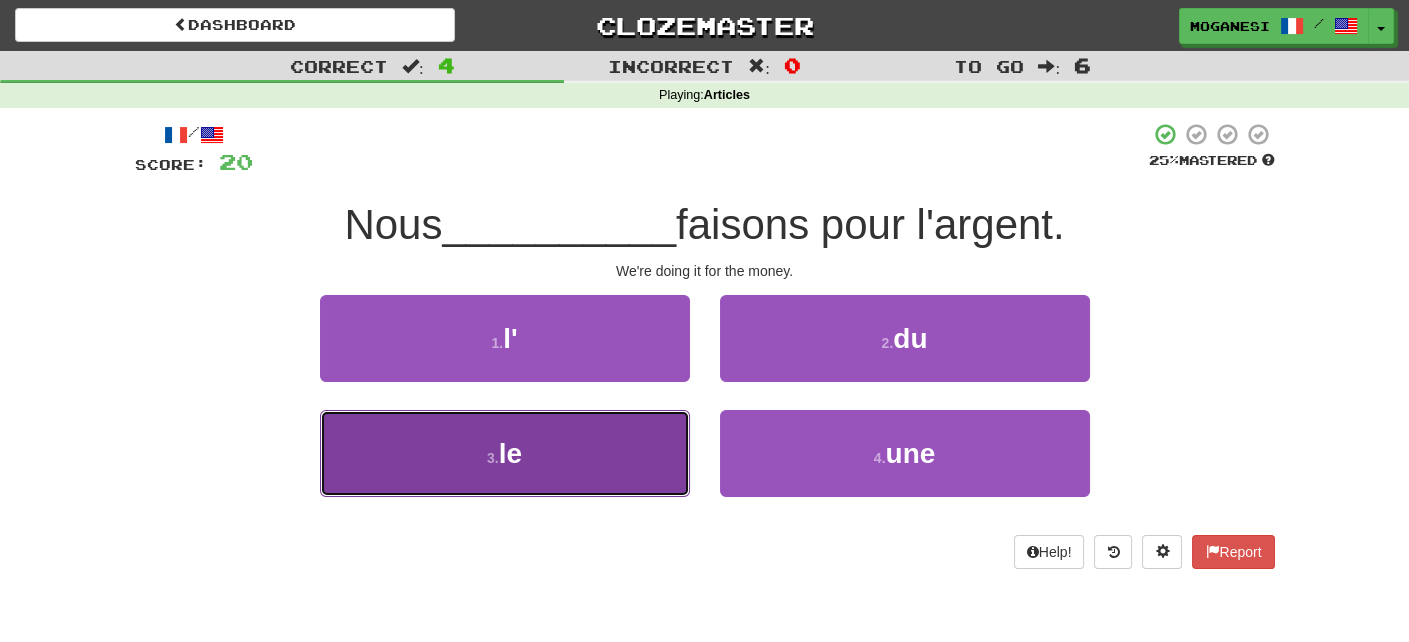 click on "3 .  le" at bounding box center [505, 453] 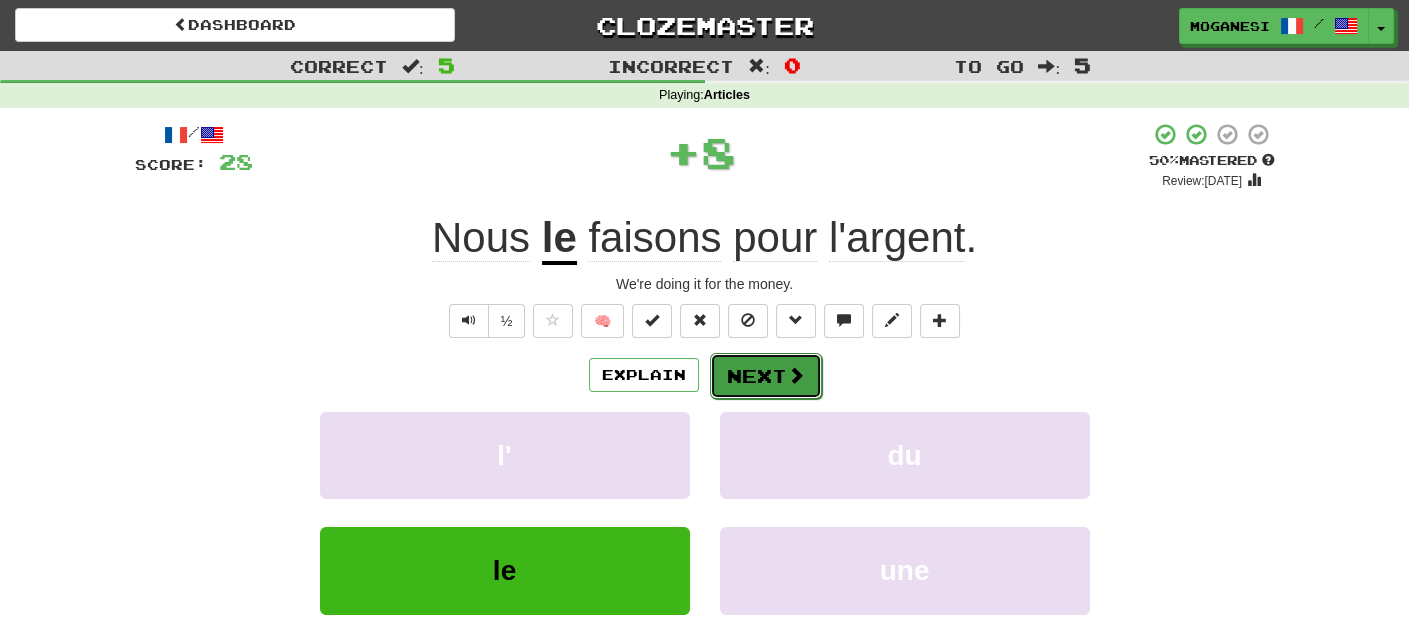 click on "Next" at bounding box center (766, 376) 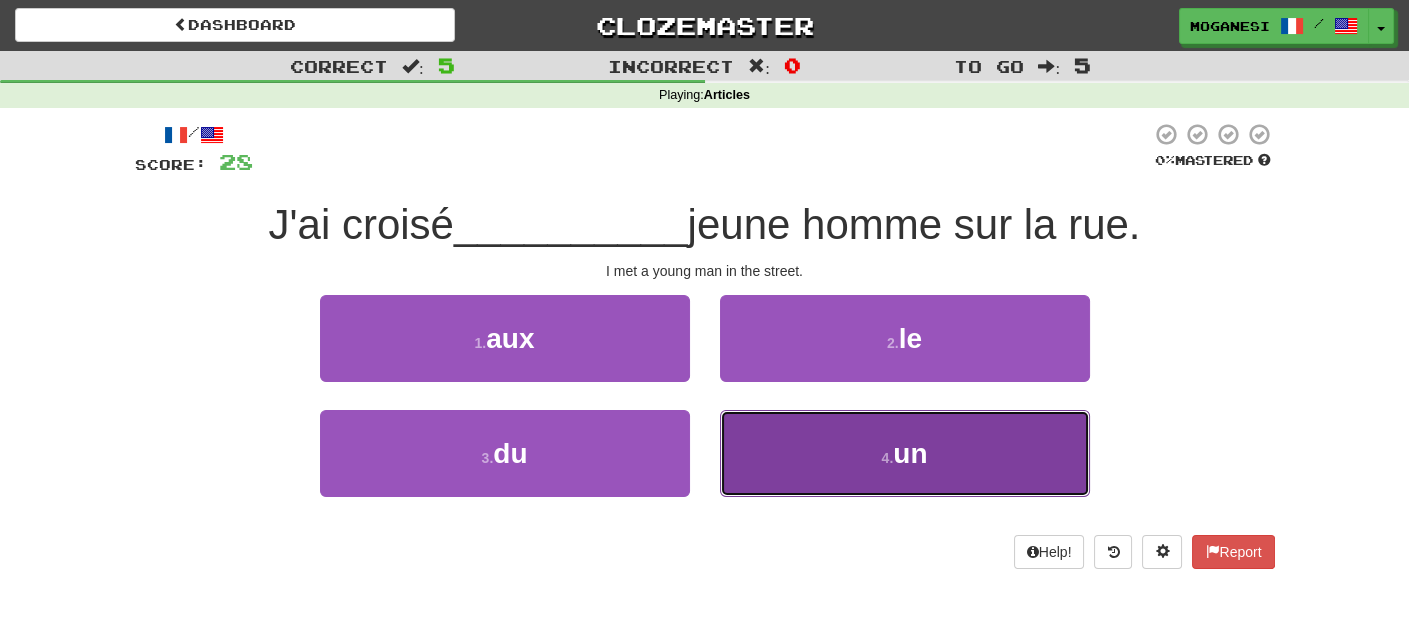 click on "4 .  un" at bounding box center [905, 453] 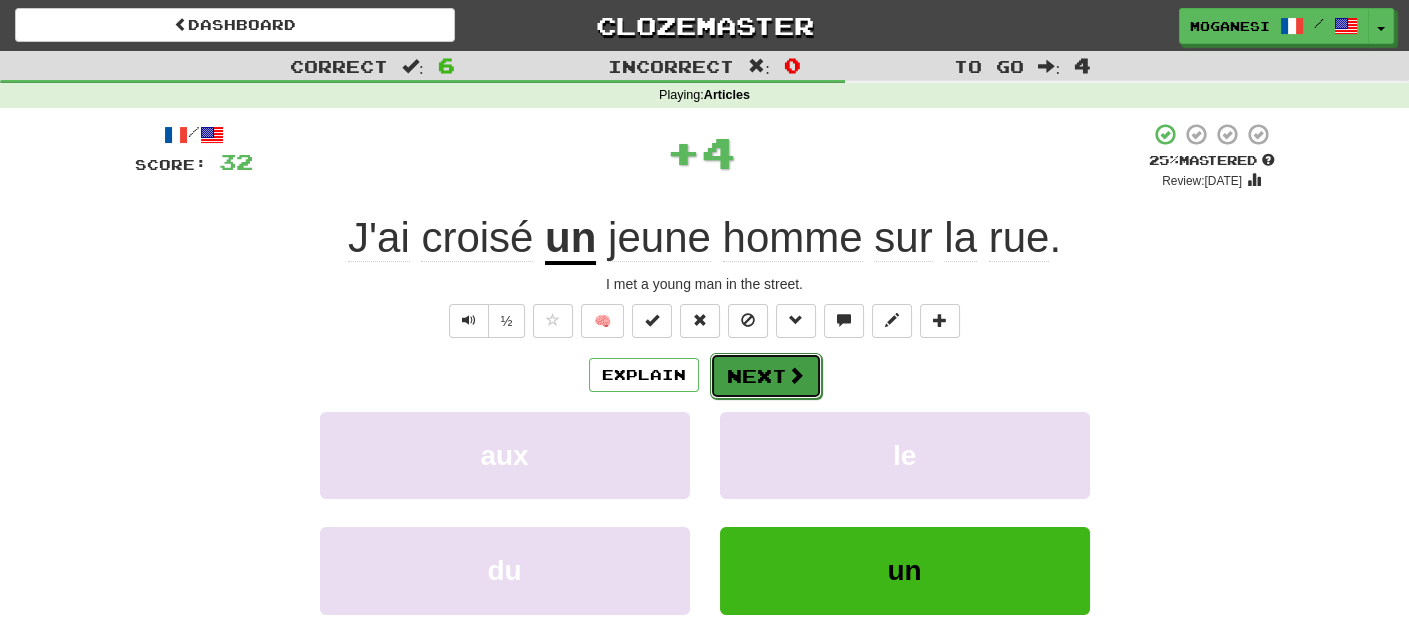 click on "Next" at bounding box center [766, 376] 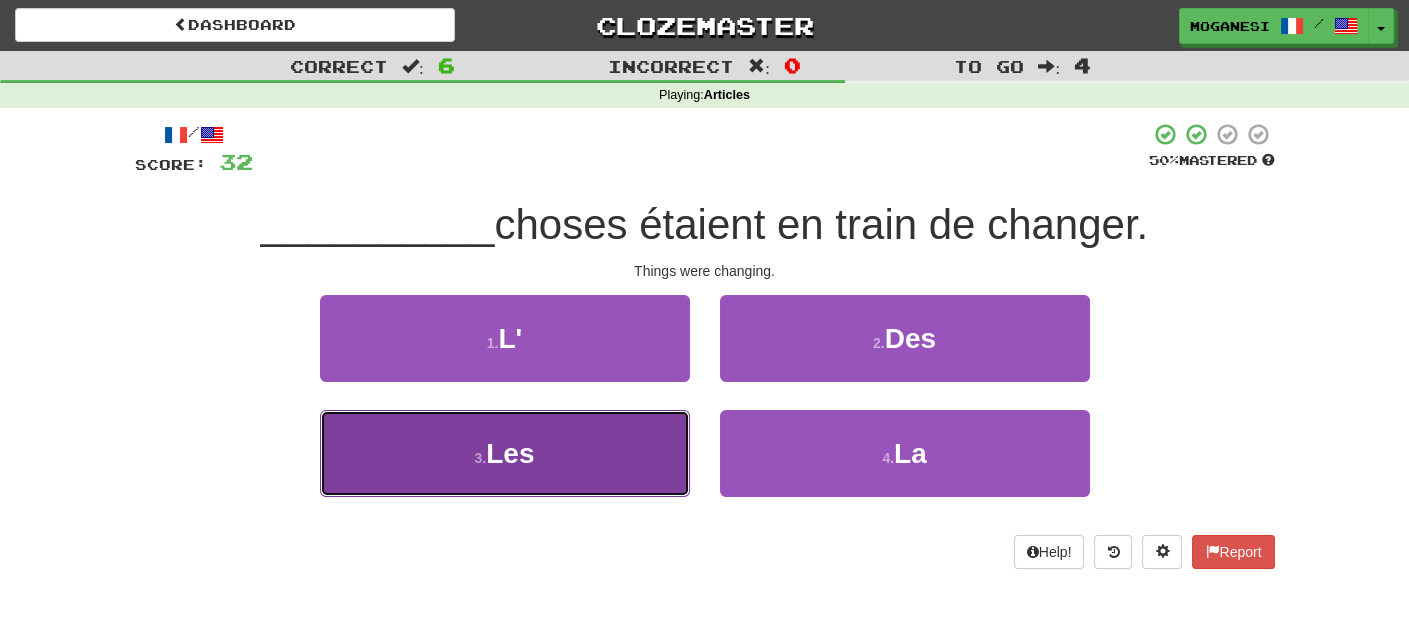 click on "3 .  Les" at bounding box center (505, 453) 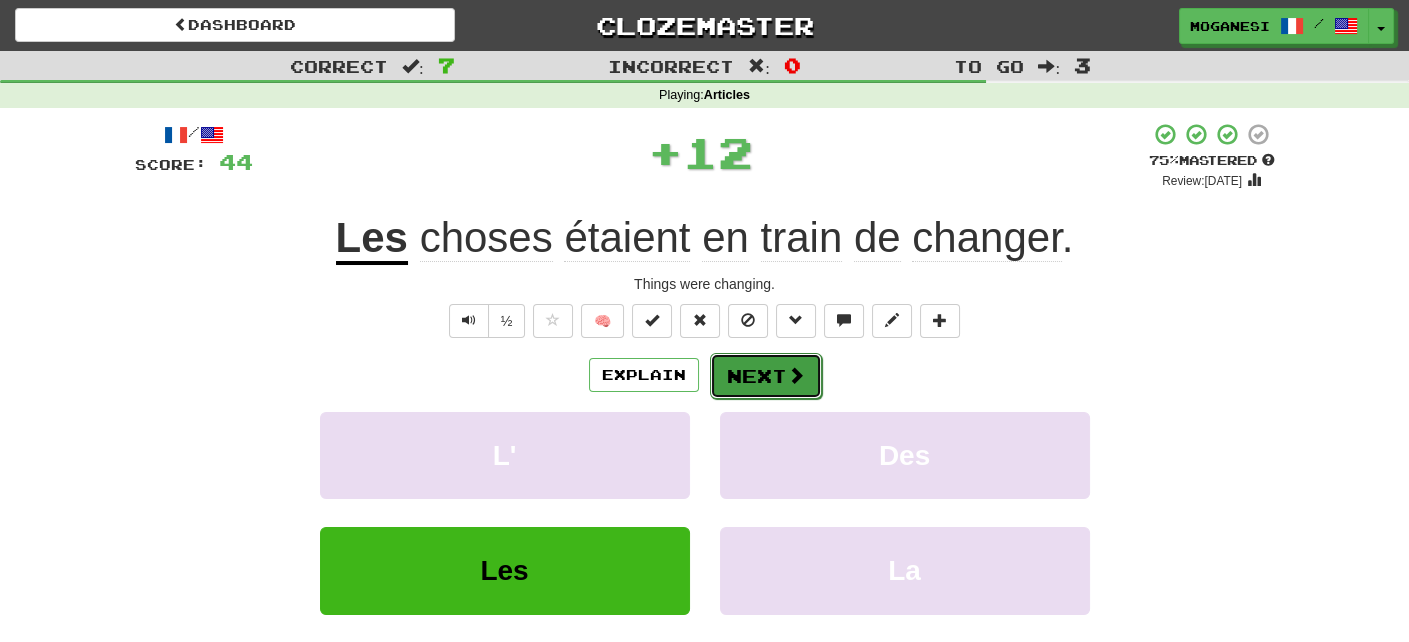 click at bounding box center (796, 375) 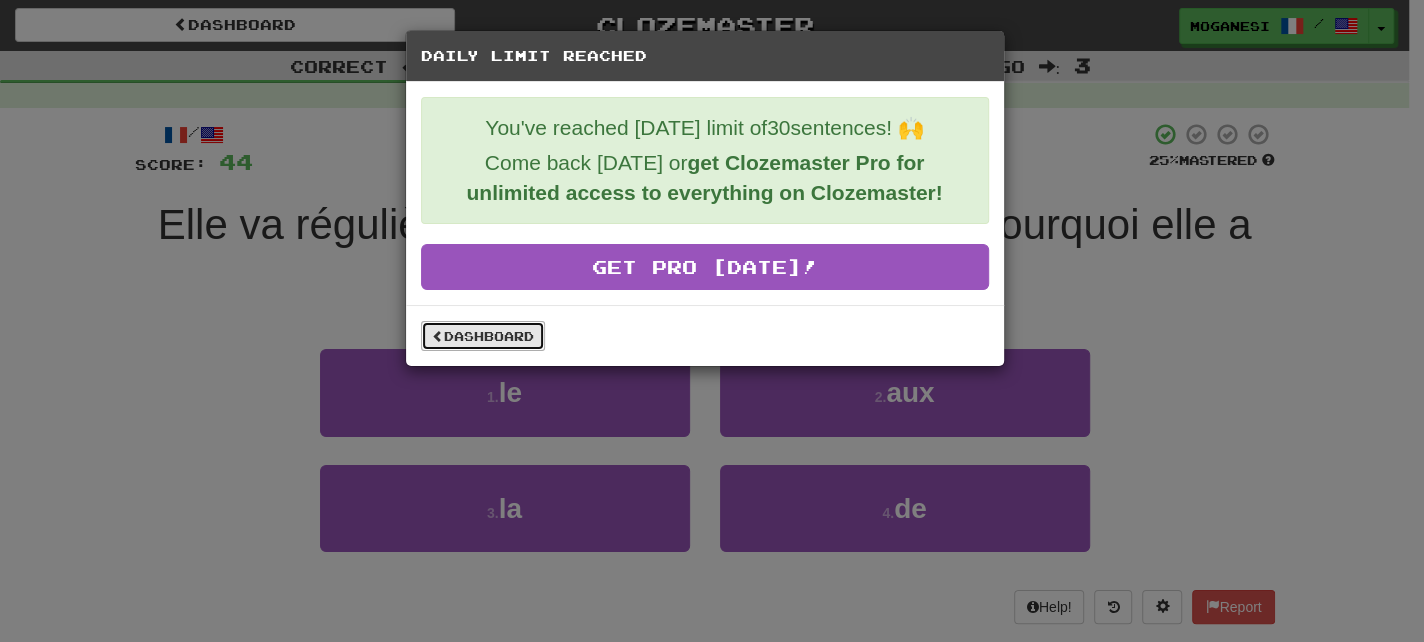 click on "Dashboard" at bounding box center [483, 336] 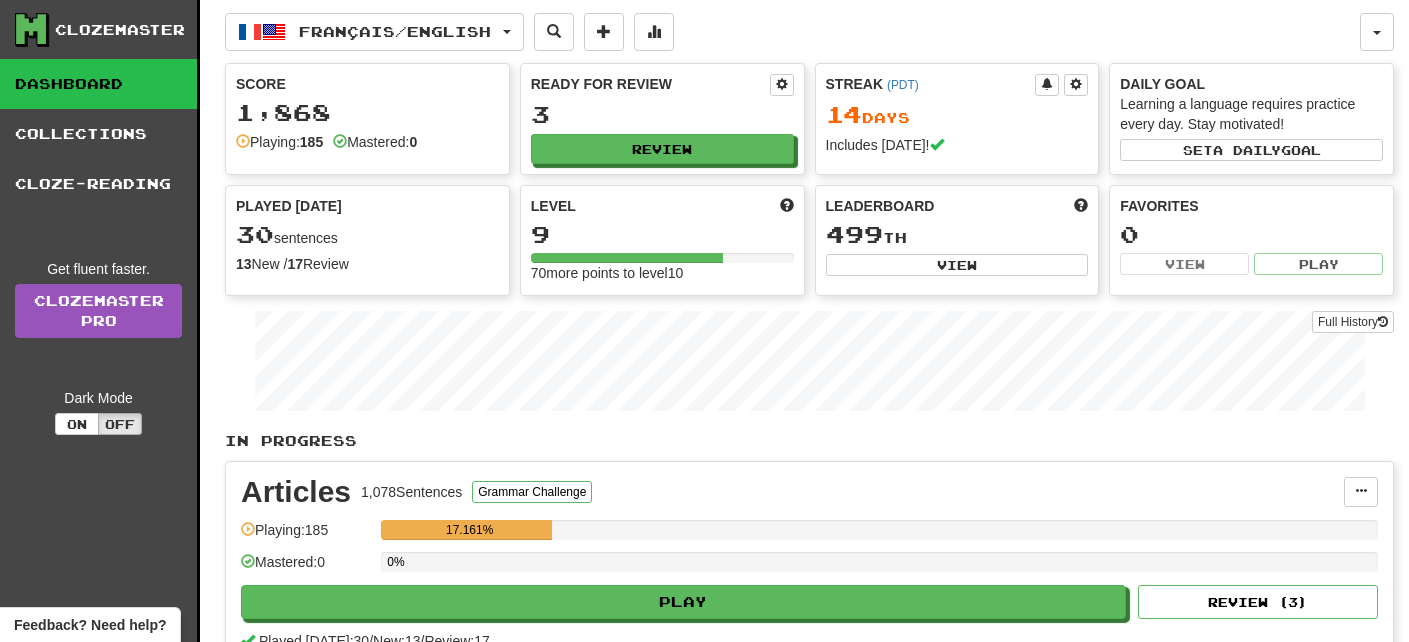 scroll, scrollTop: 0, scrollLeft: 0, axis: both 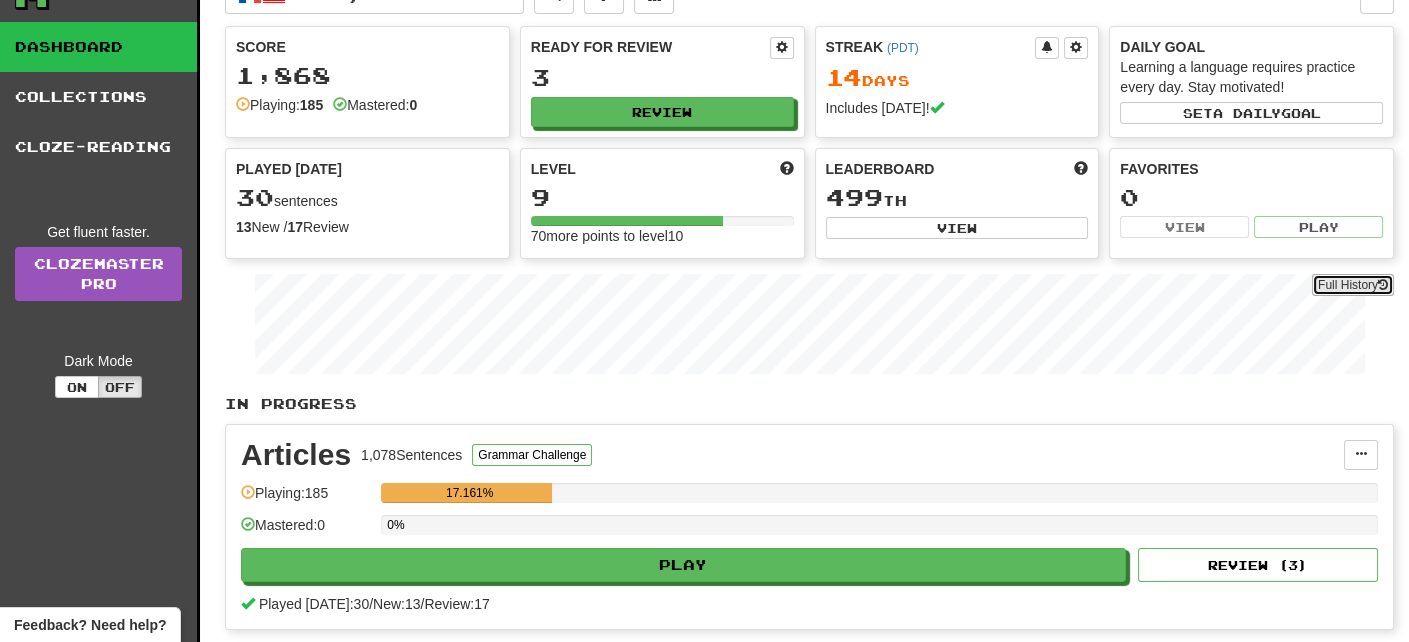 click on "Full History" at bounding box center [1353, 285] 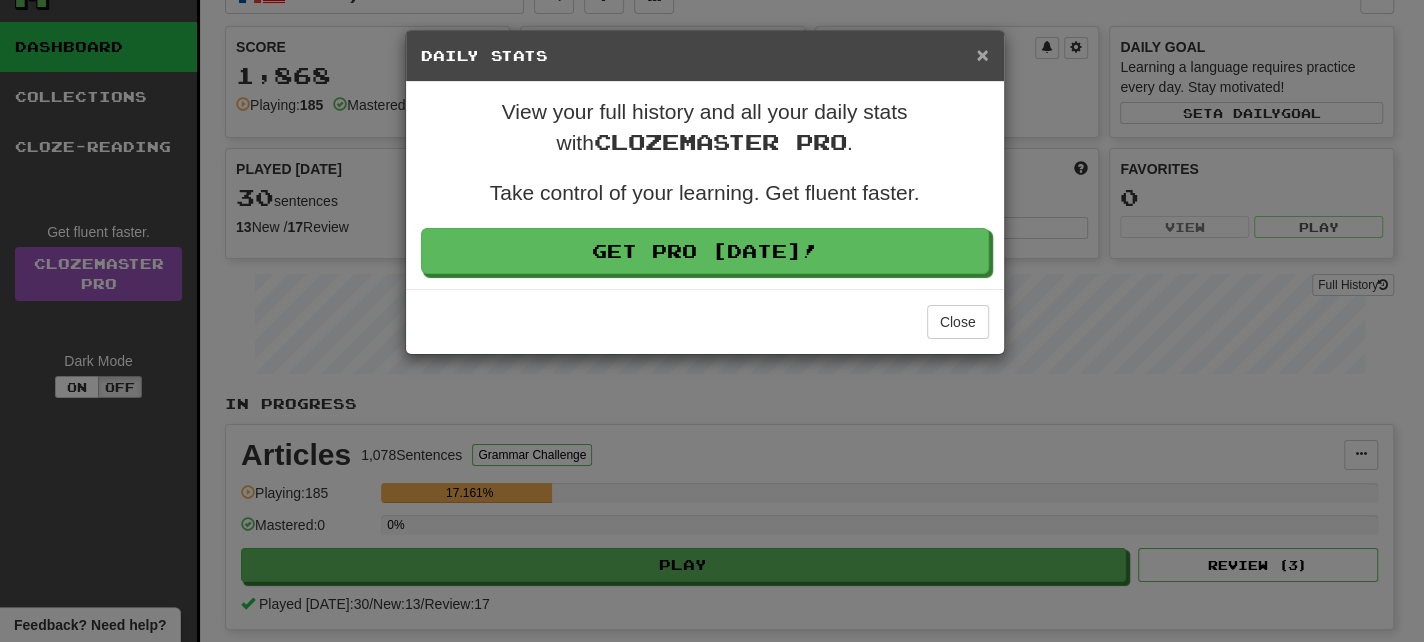 click on "×" at bounding box center [982, 54] 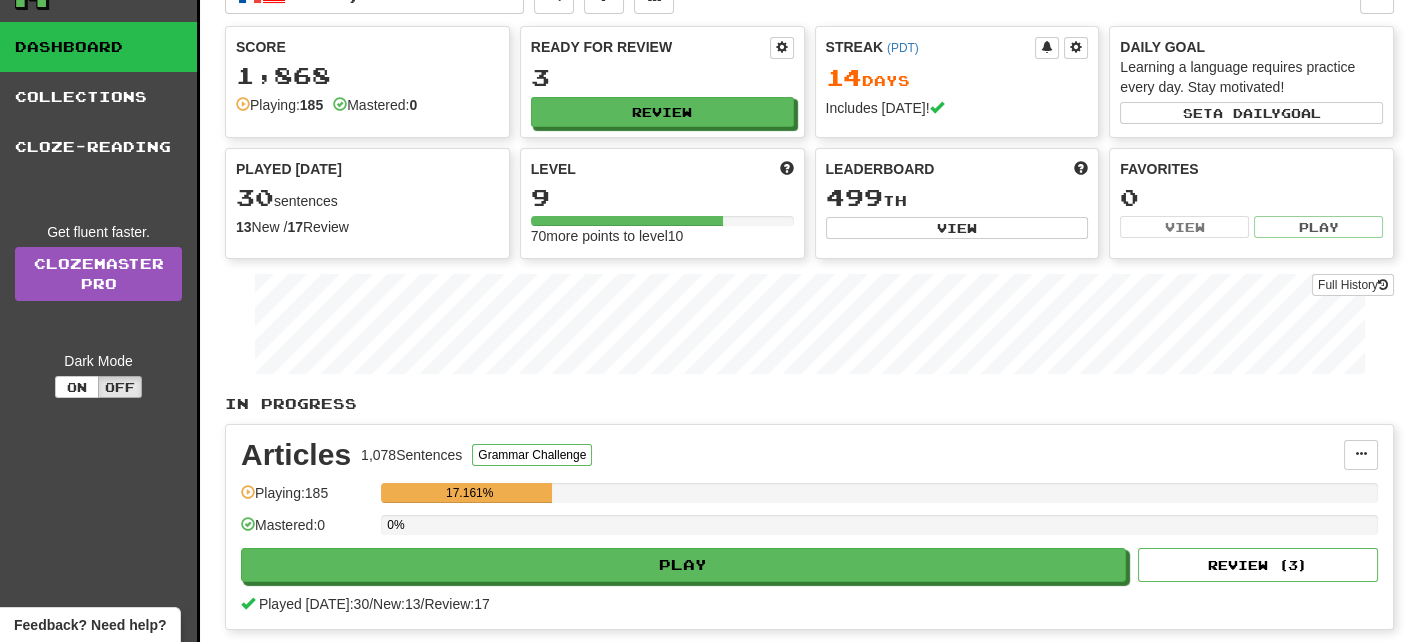 click on "In Progress Articles 1,078  Sentences Grammar Challenge Manage Sentences Unpin from Dashboard  Playing:  185 17.161%  Mastered:  0 0% Play Review ( 3 )   Played today:  30  /  New:  13  /  Review:  17  Add Collection Reset  Progress Delete  Language Pairing Dark Mode On Off" at bounding box center (809, 545) 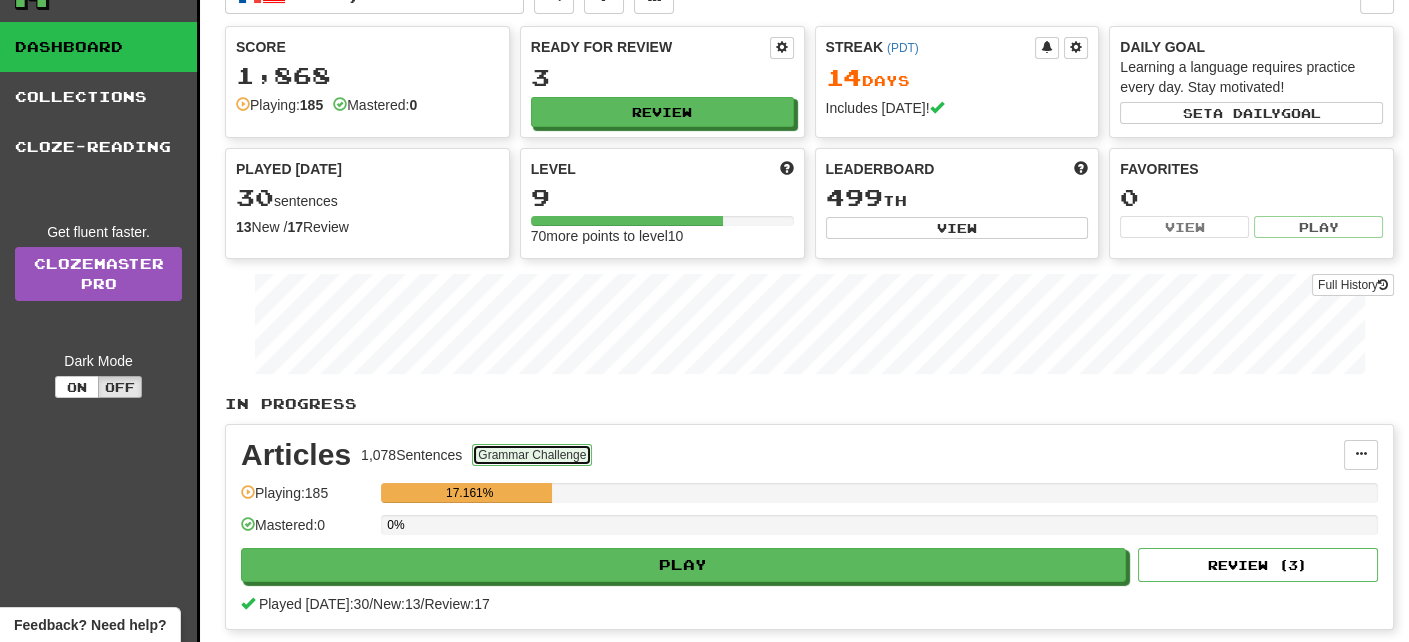 click on "Grammar Challenge" at bounding box center [532, 455] 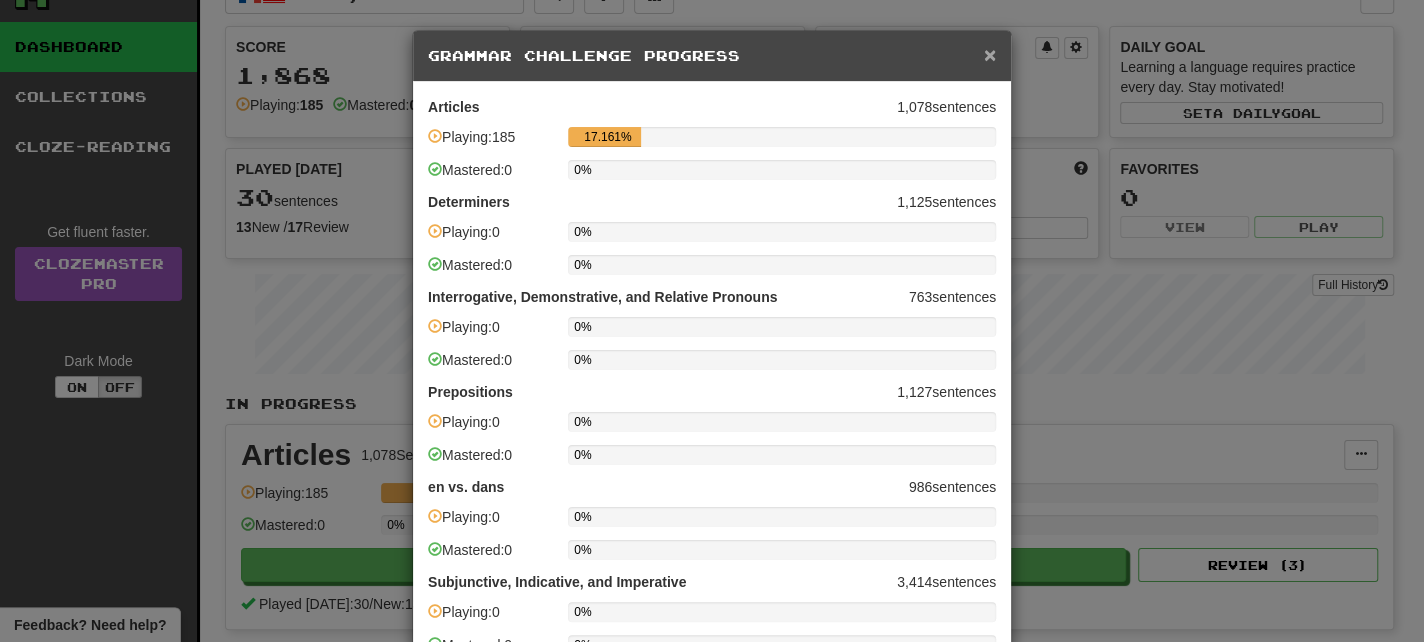 click on "×" at bounding box center [990, 54] 